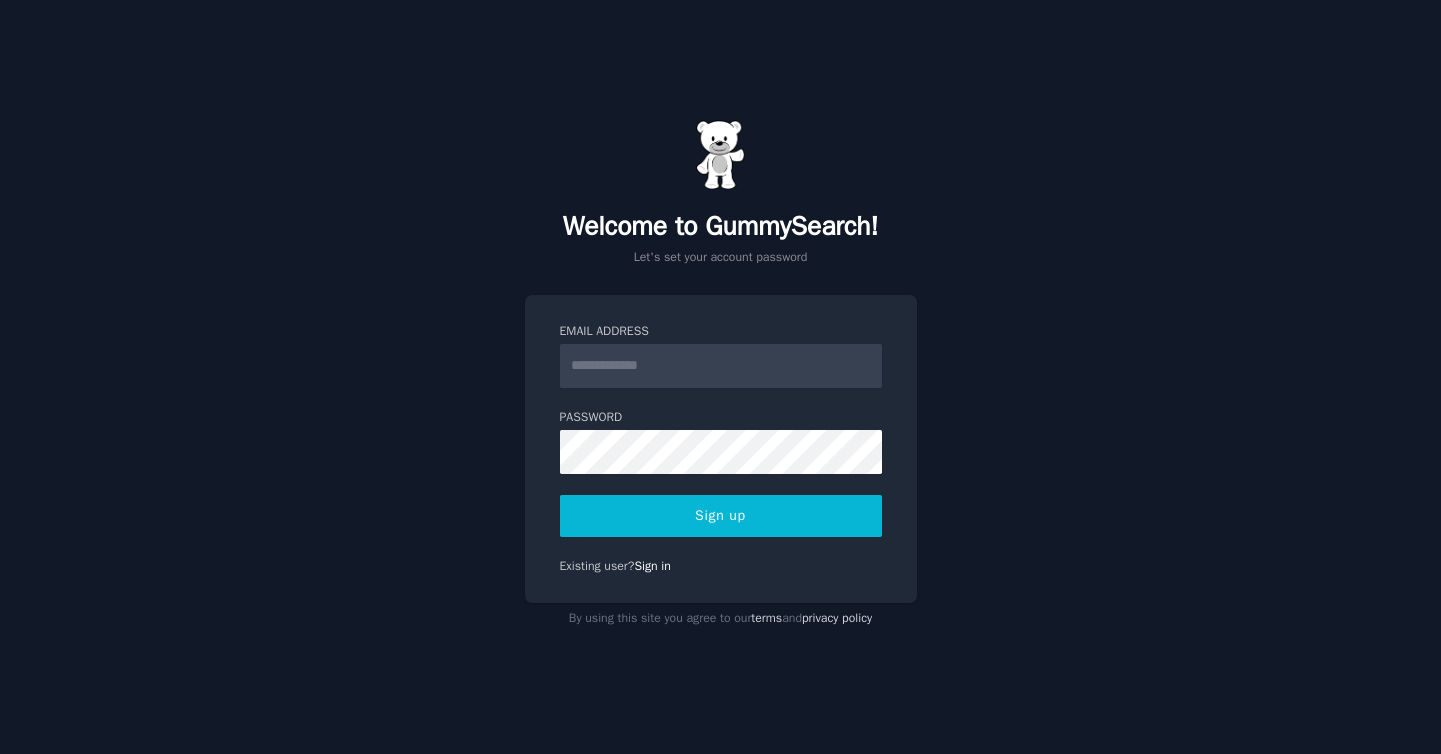 scroll, scrollTop: 0, scrollLeft: 0, axis: both 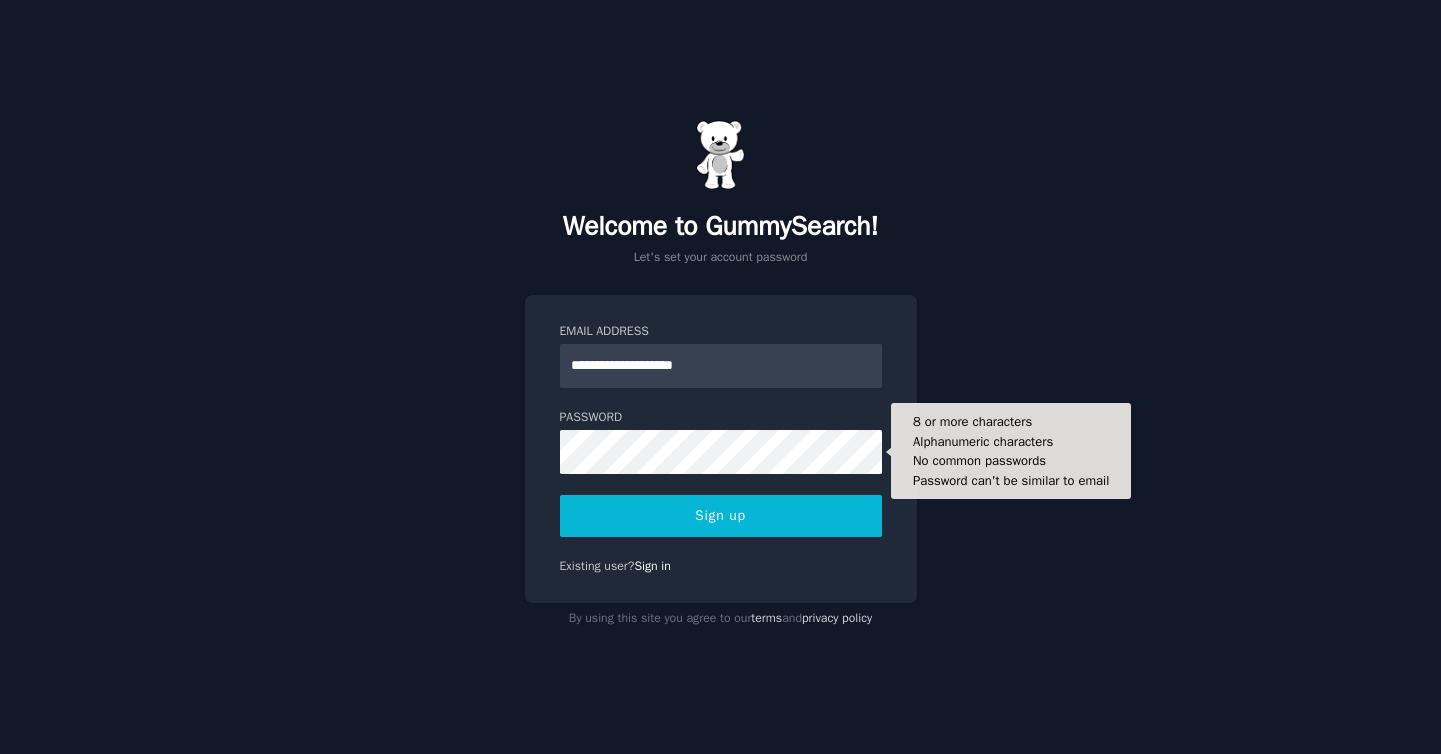 type on "**********" 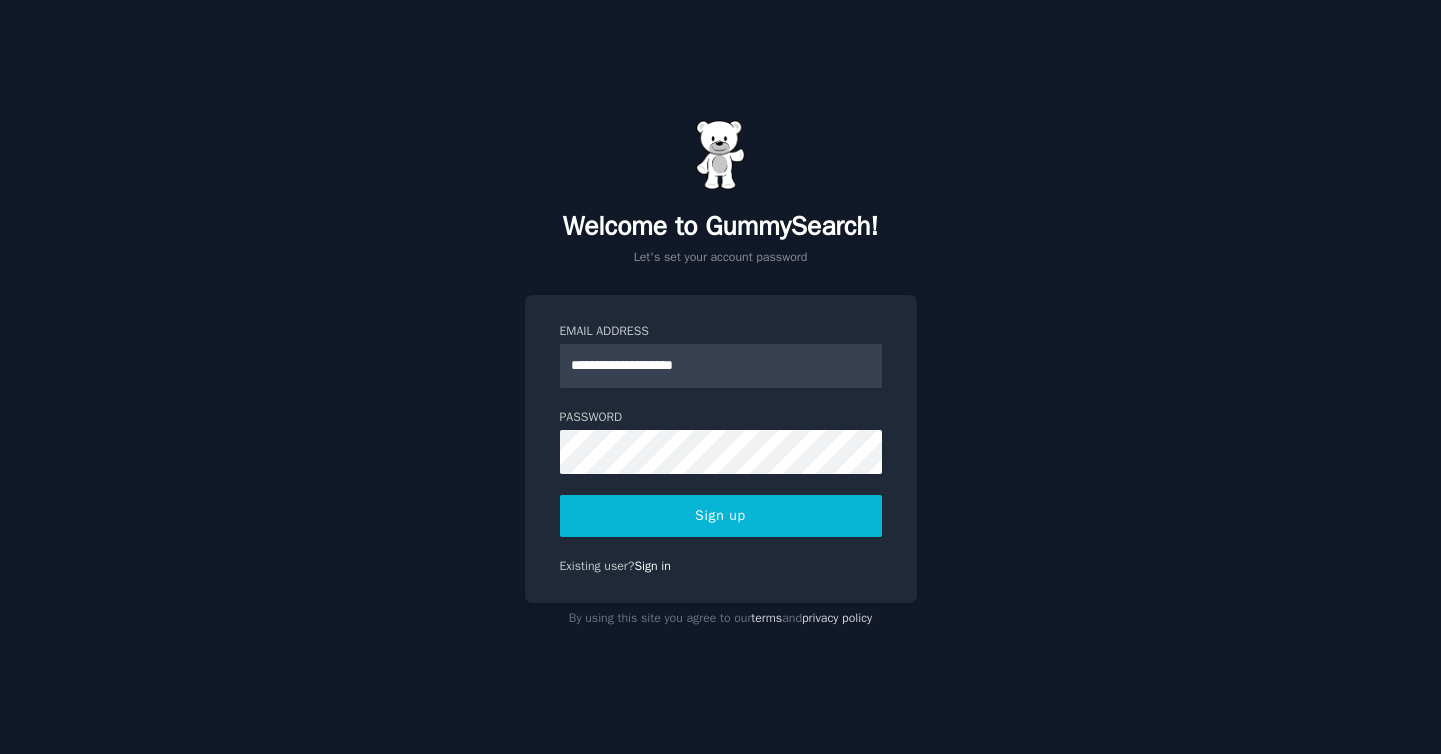 click on "Sign up" at bounding box center (721, 516) 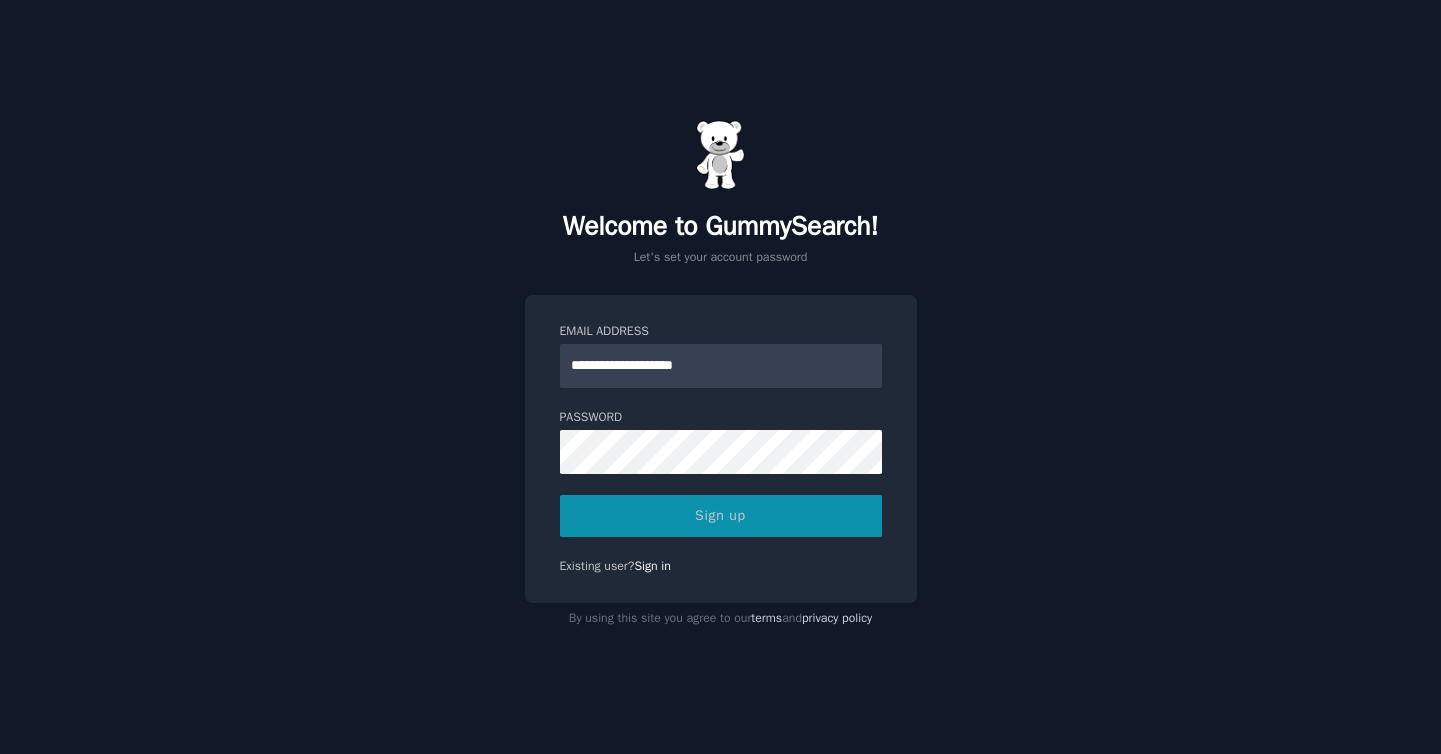 click on "Sign up" at bounding box center (721, 516) 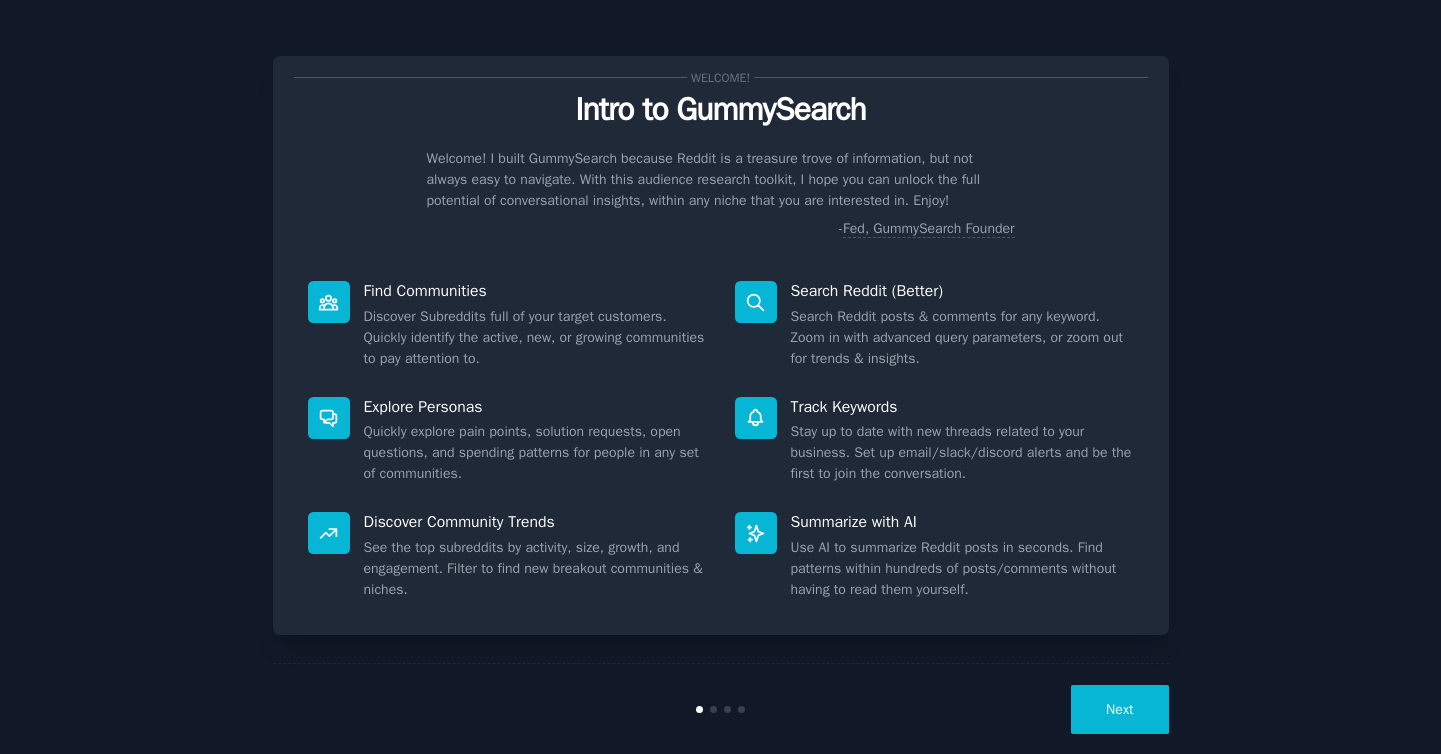 scroll, scrollTop: 0, scrollLeft: 0, axis: both 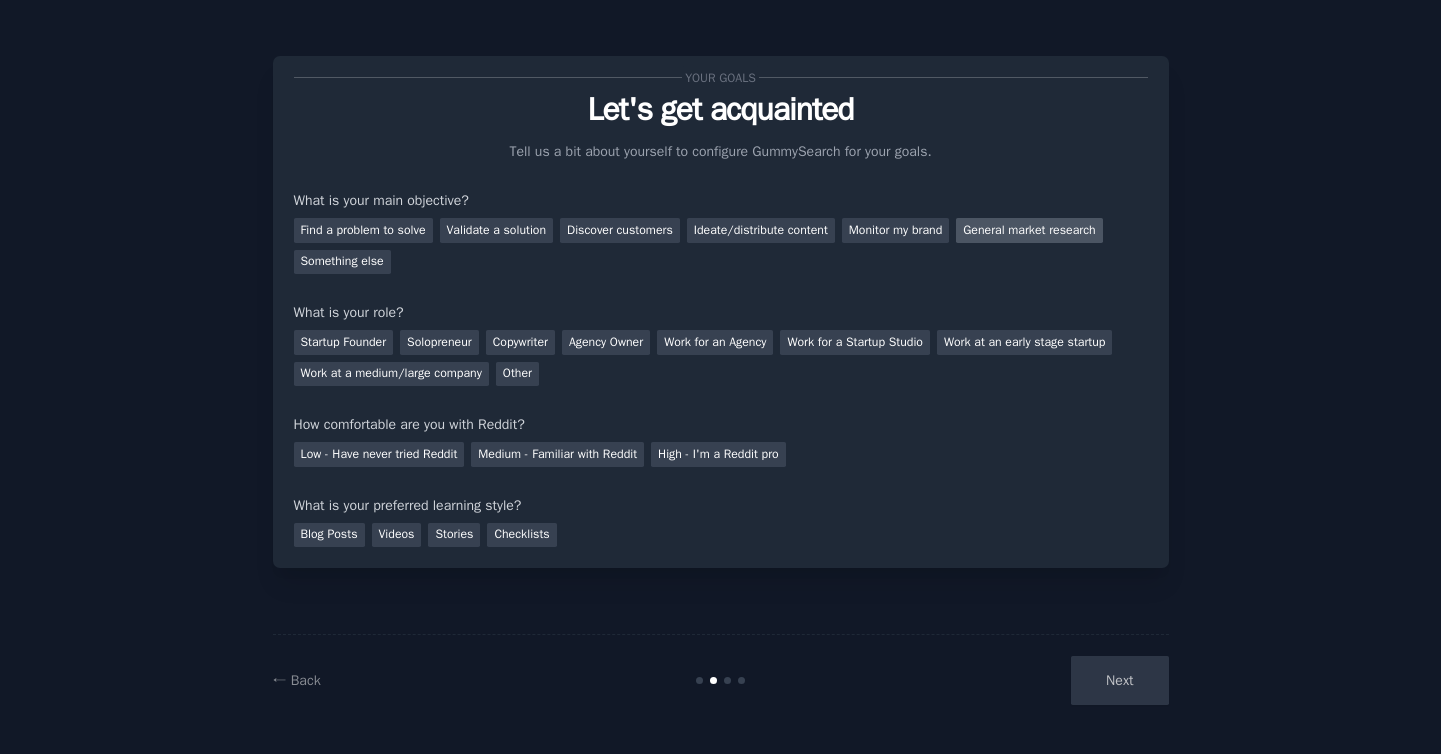 click on "General market research" at bounding box center [1029, 230] 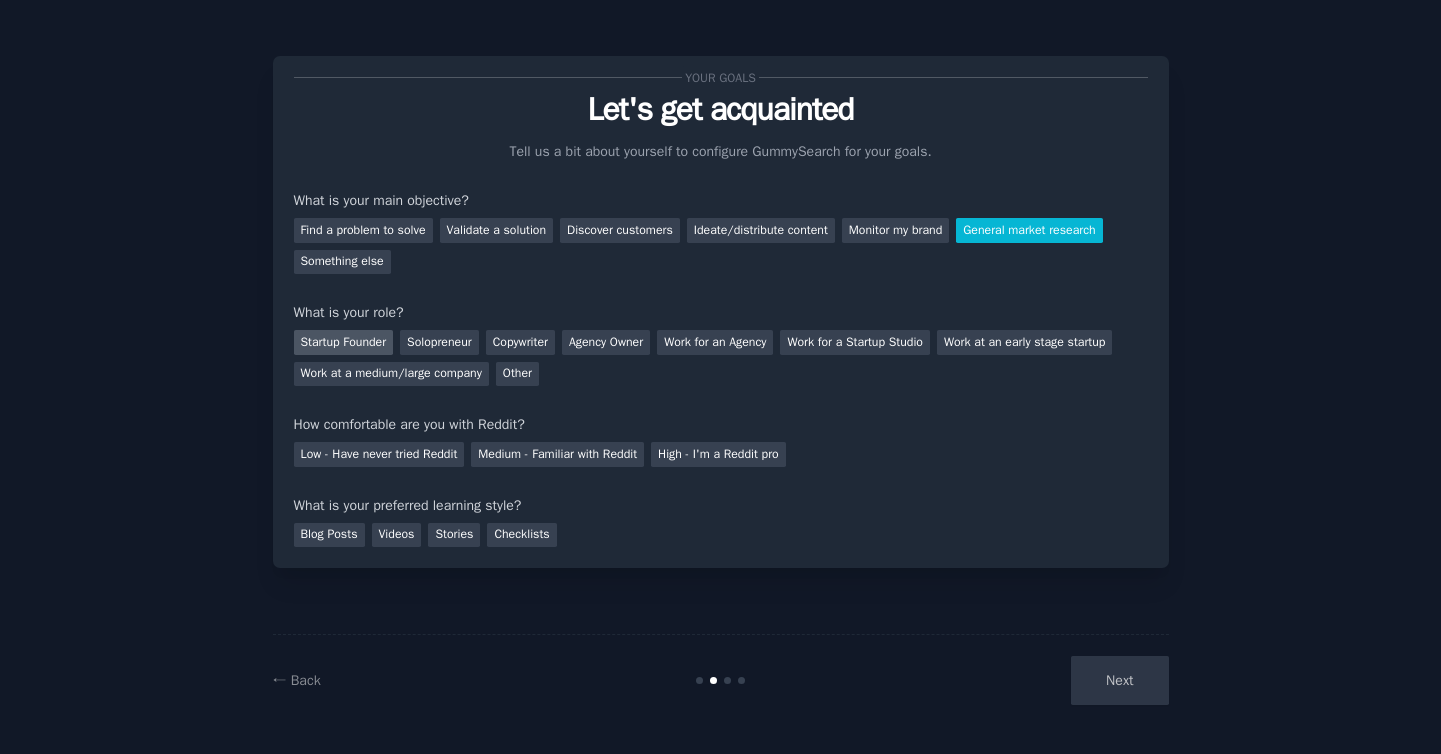 click on "Startup Founder" at bounding box center (344, 342) 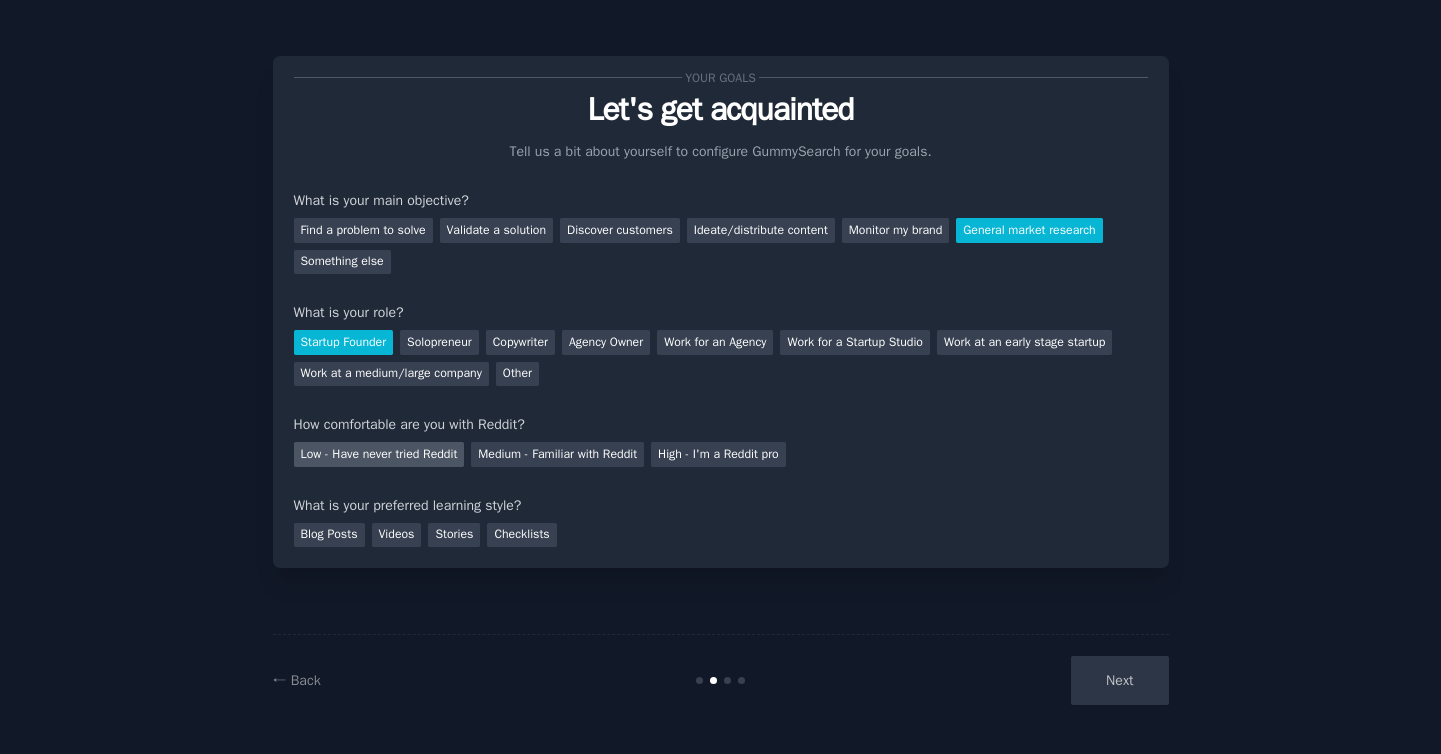 click on "Low - Have never tried Reddit" at bounding box center (379, 454) 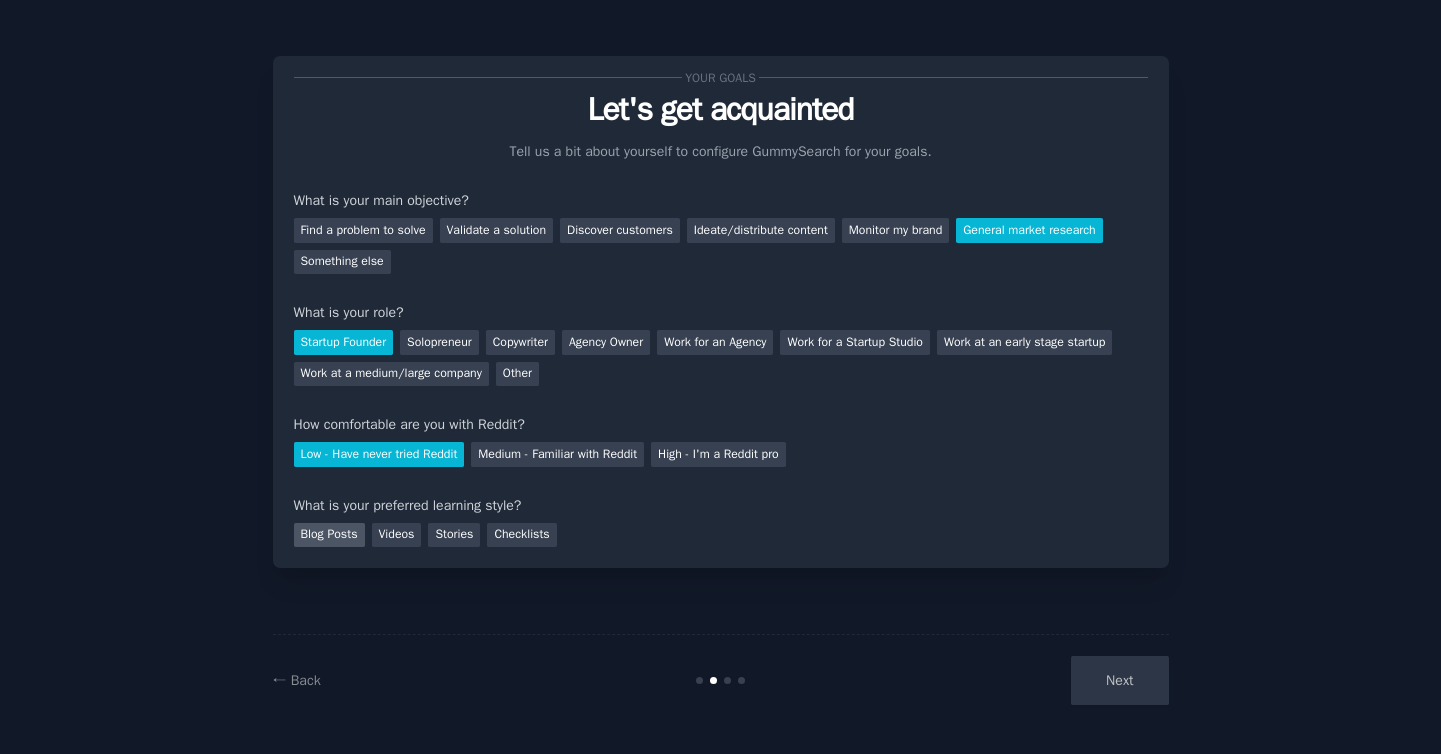 click on "Blog Posts" at bounding box center (329, 535) 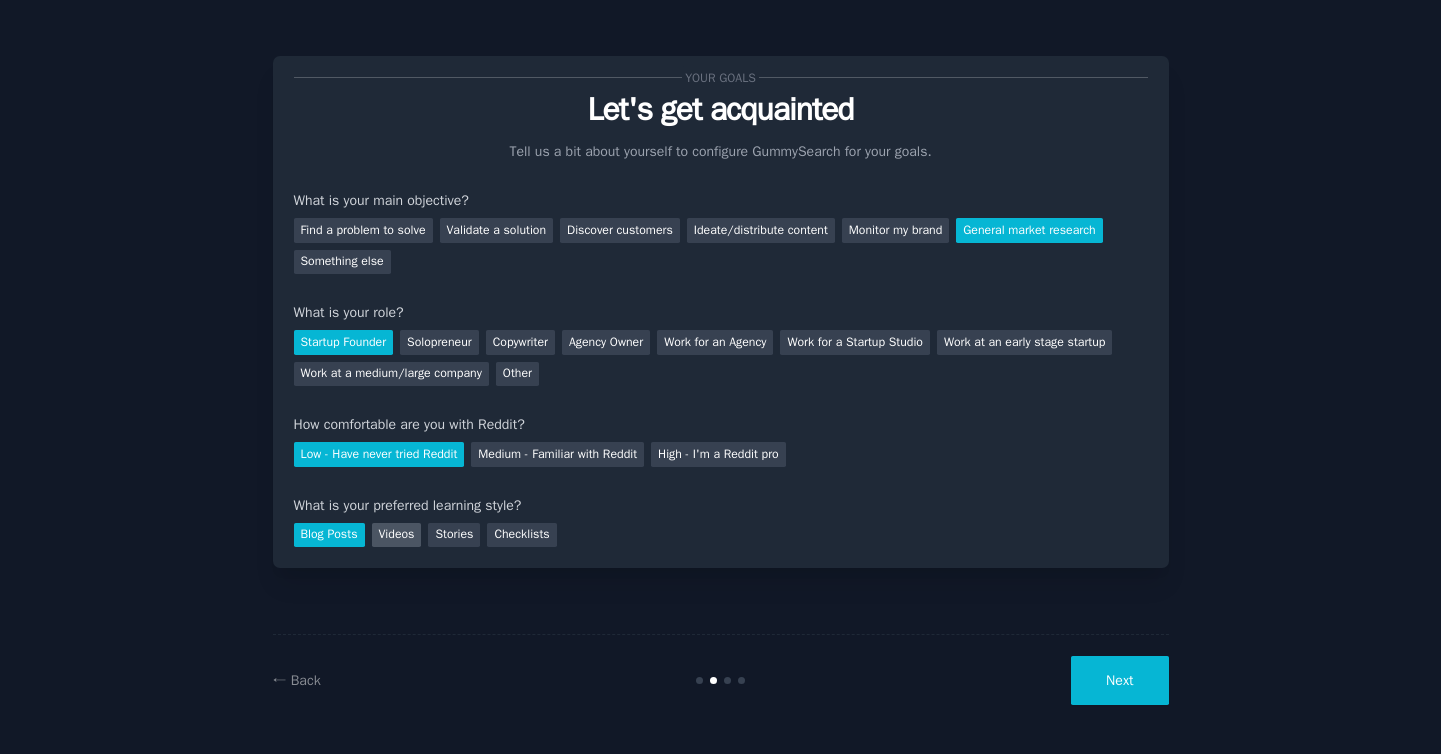 click on "Videos" at bounding box center (397, 535) 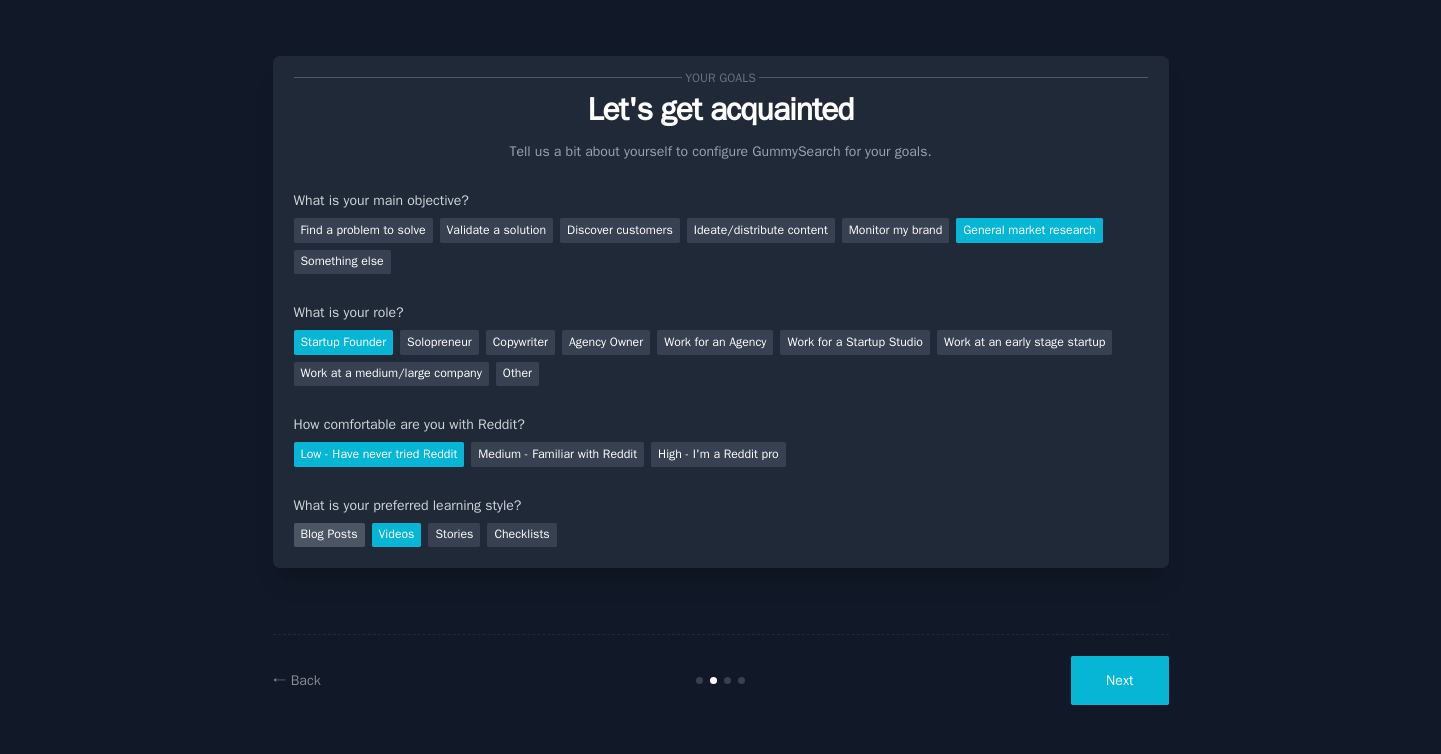click on "Blog Posts" at bounding box center (329, 535) 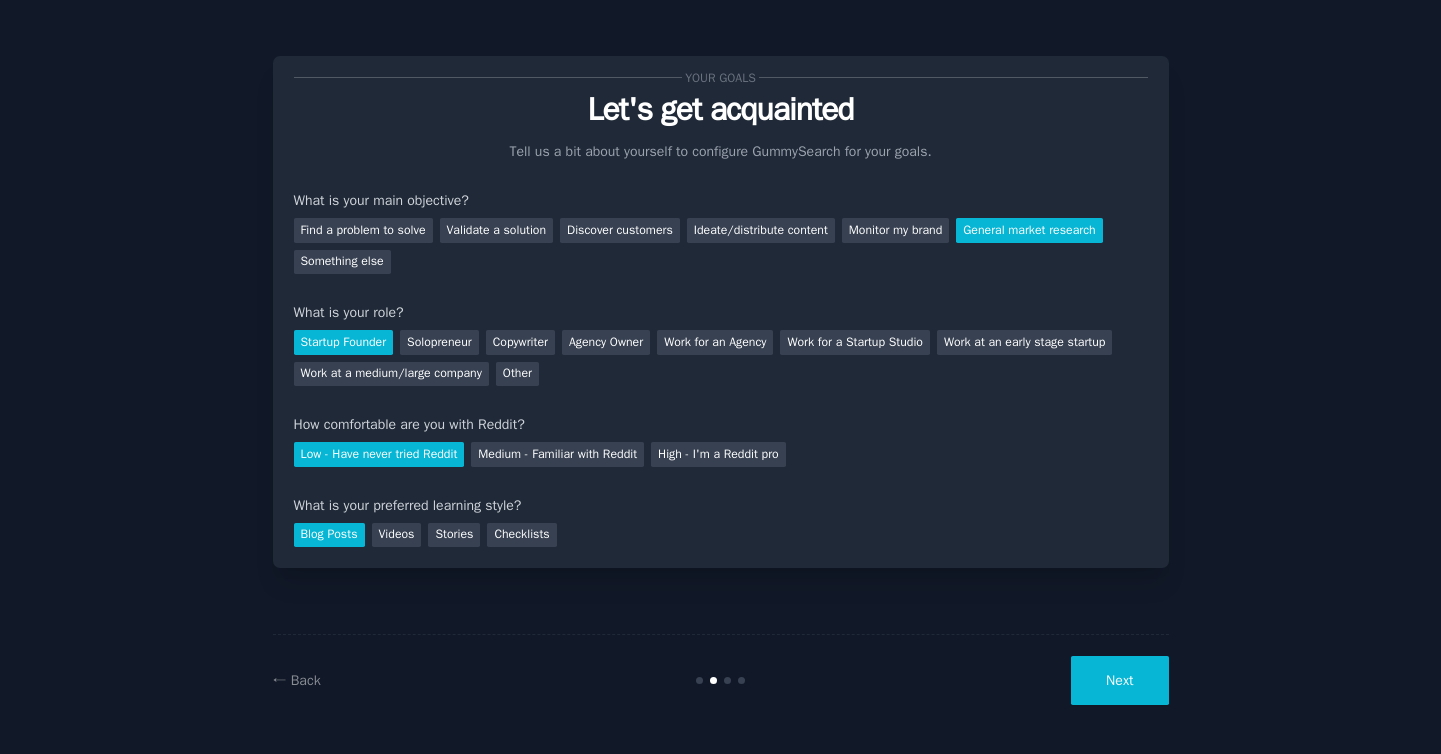 click on "Next" at bounding box center (1119, 680) 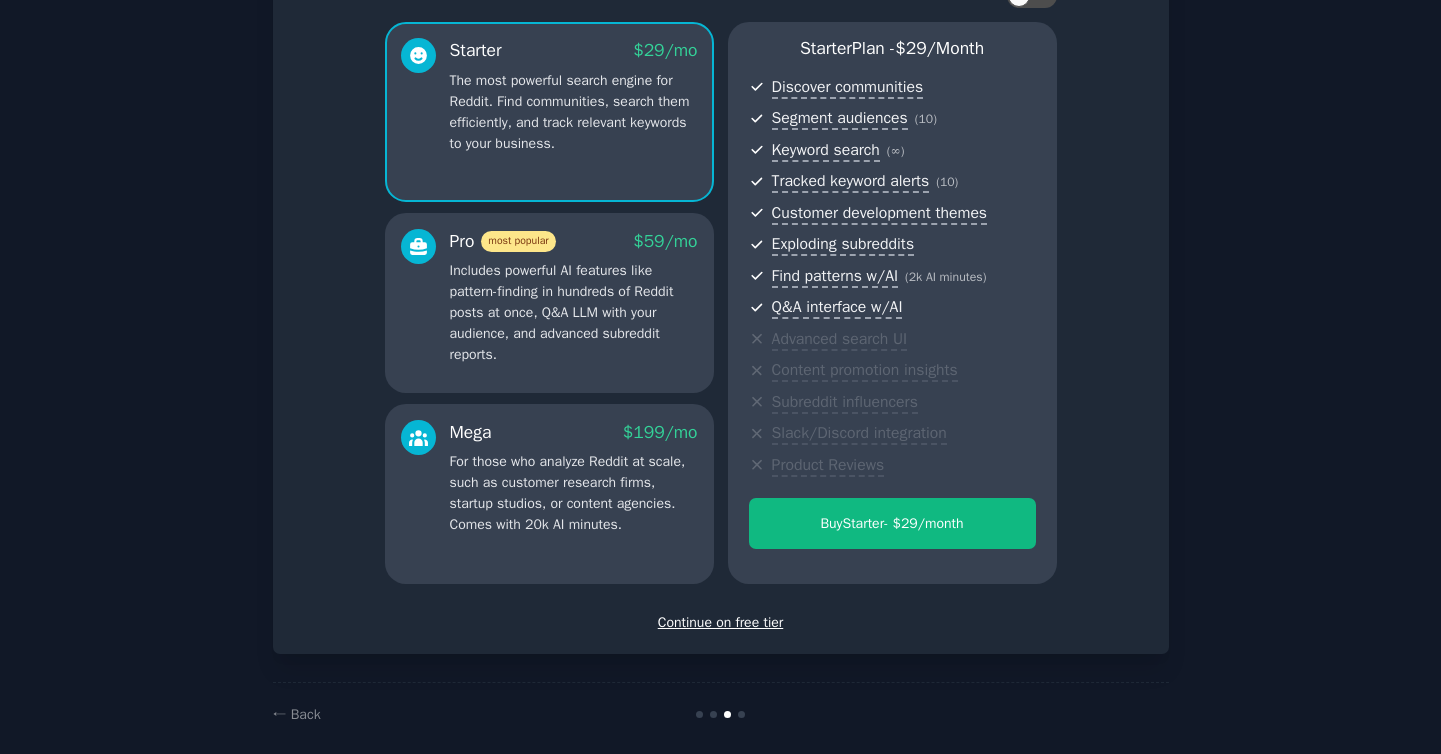 scroll, scrollTop: 177, scrollLeft: 0, axis: vertical 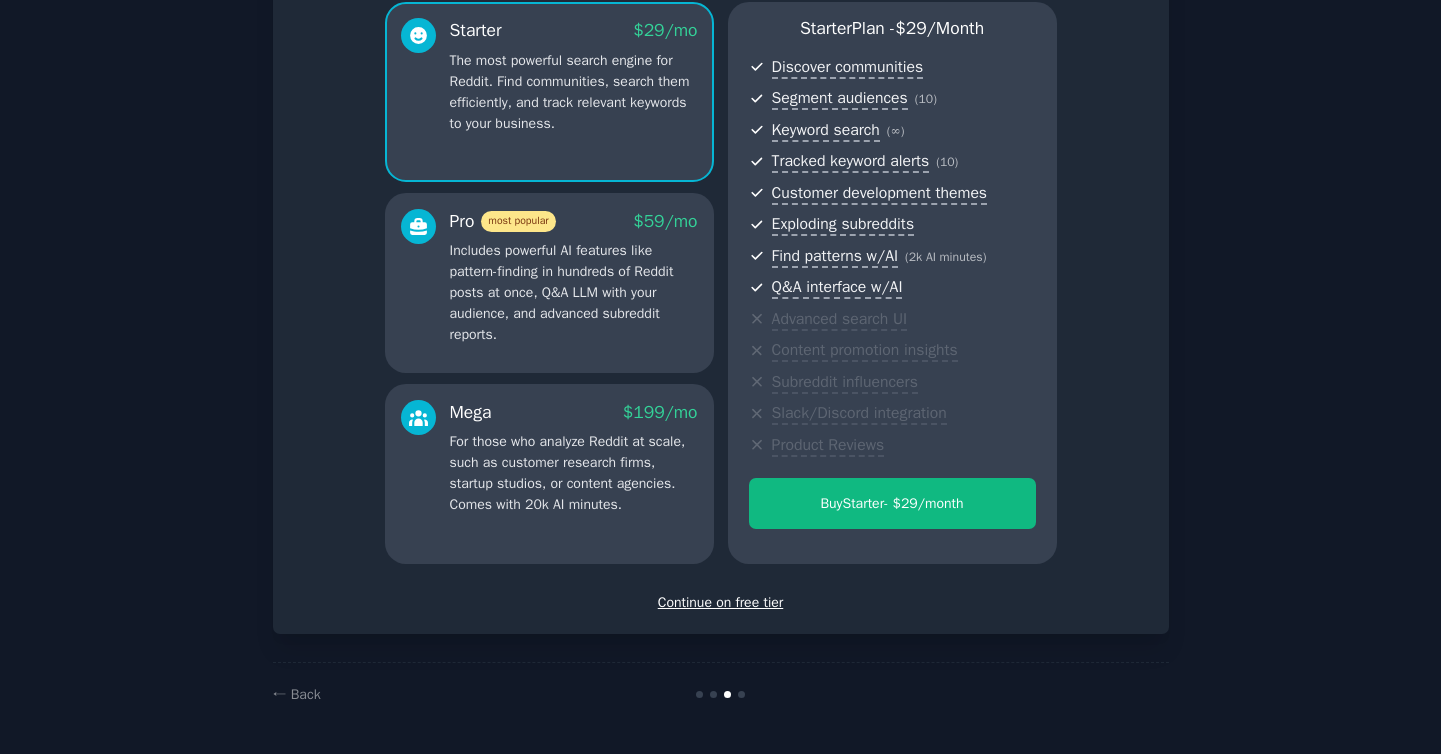 click on "Continue on free tier" at bounding box center [721, 602] 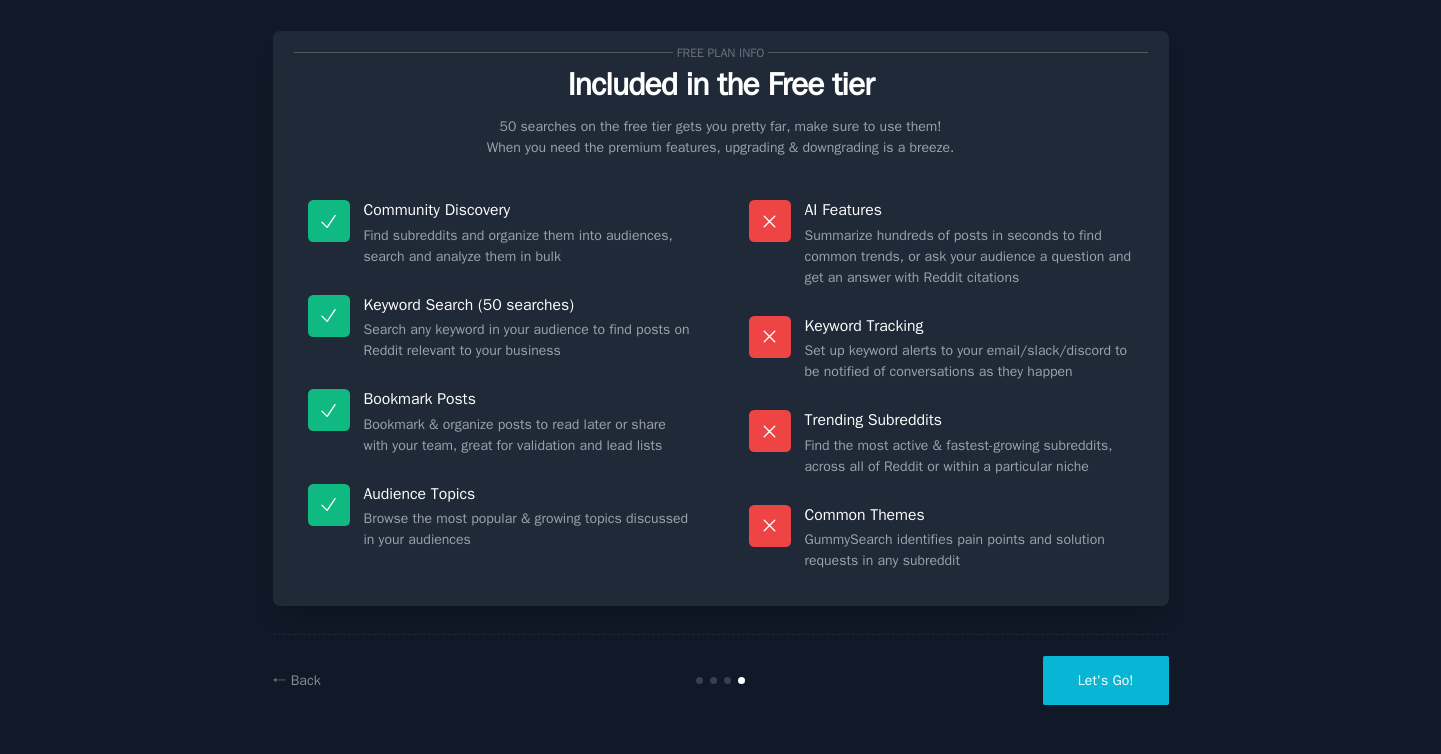 click on "Let's Go!" at bounding box center (1106, 680) 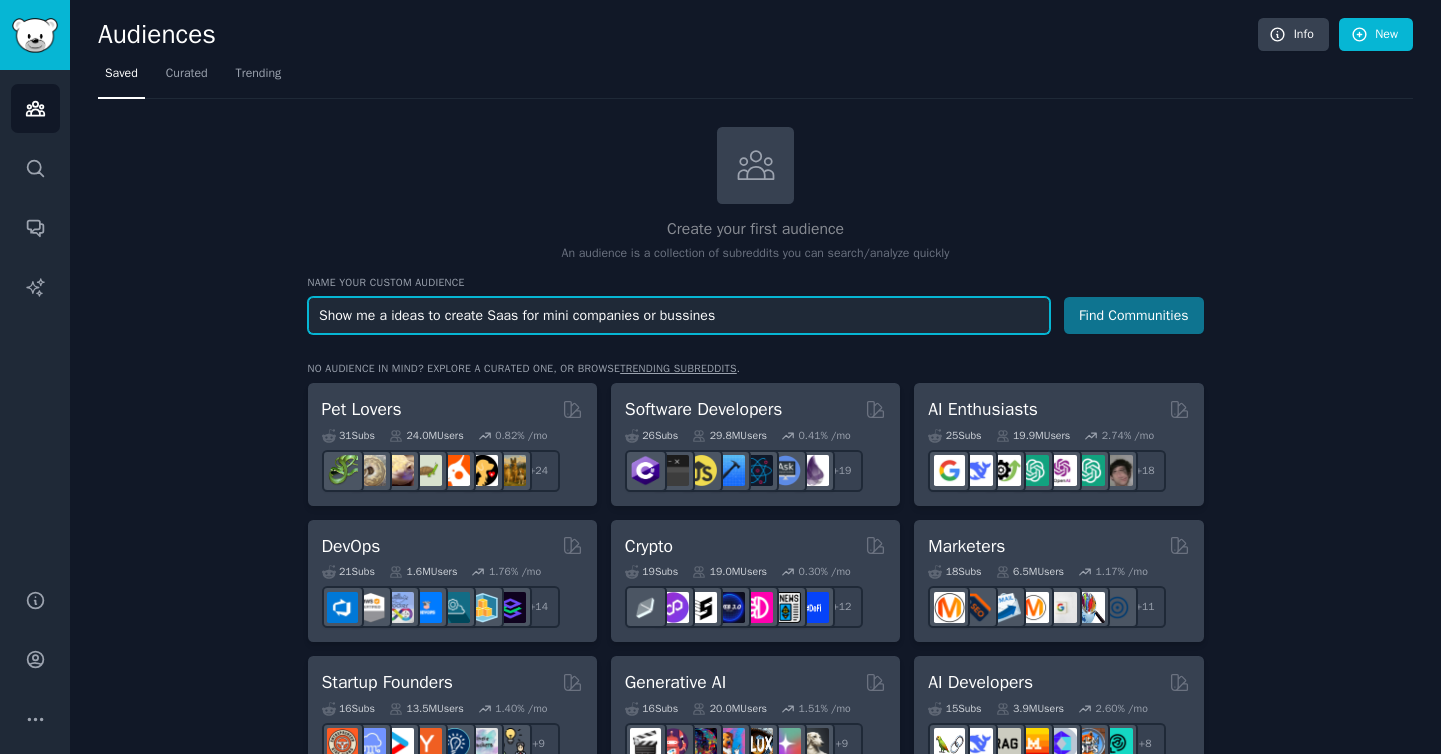 type on "Show me a ideas to create Saas for mini companies or bussines" 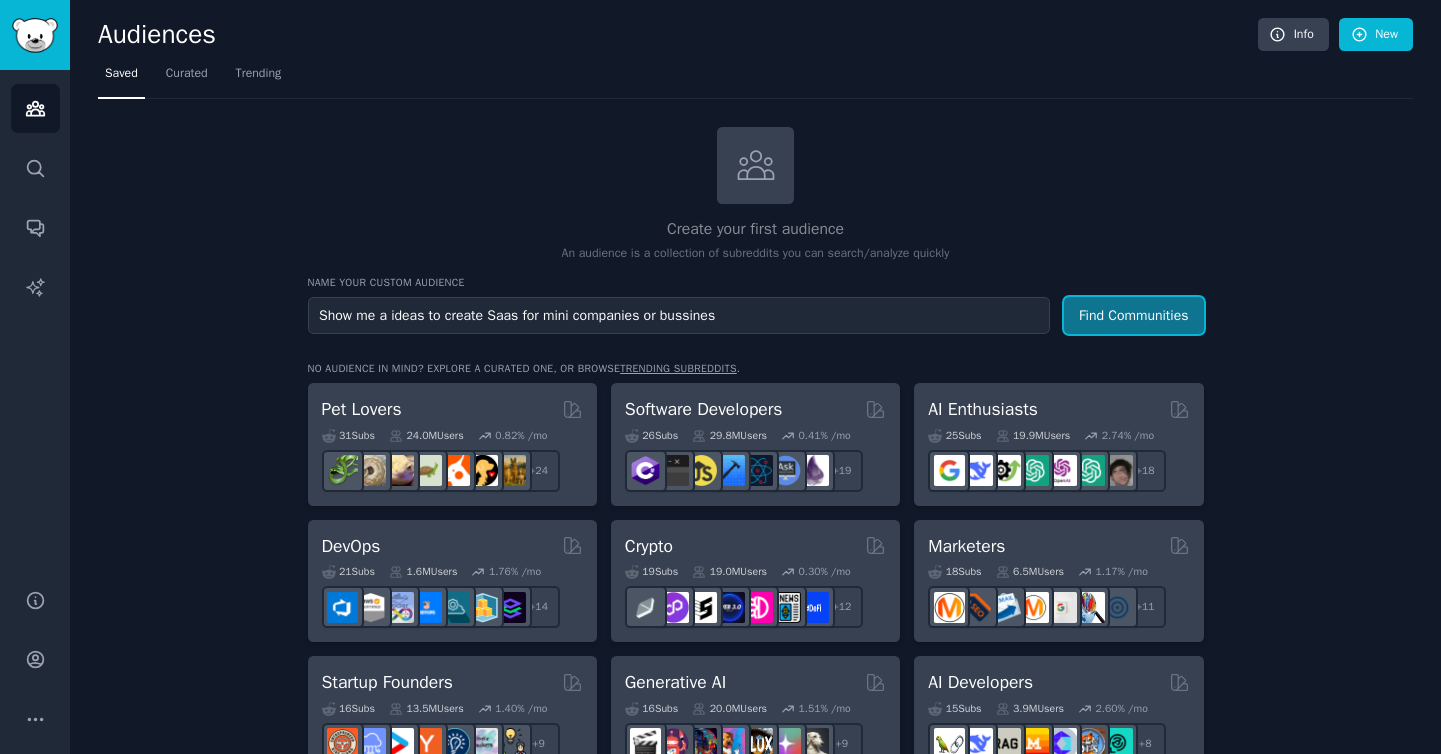 click on "Find Communities" at bounding box center [1134, 315] 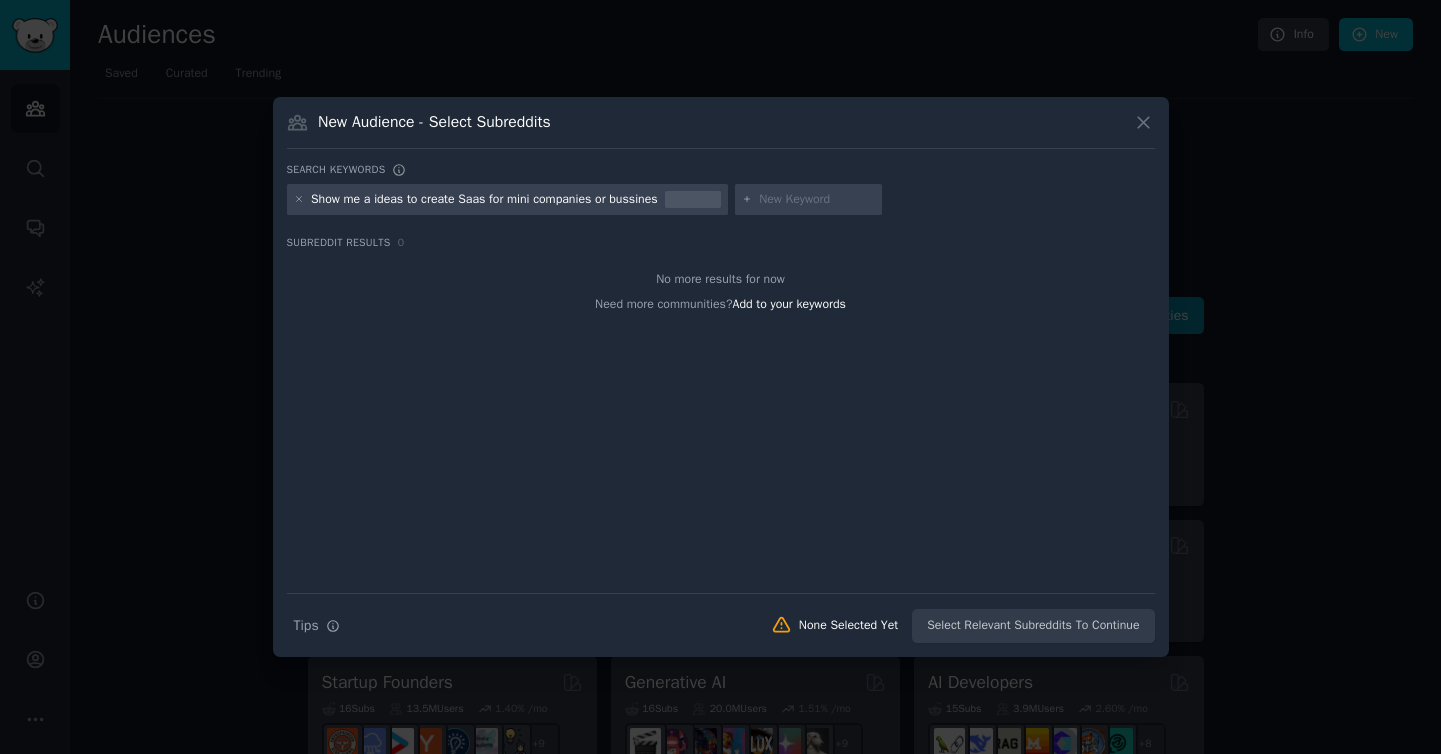 click on "New Audience - Select Subreddits Search keywords Show me a ideas to create Saas for mini companies or bussines Subreddit Results 0 No more results for now Need more communities?  Add to your keywords Search Tips Tips None Selected Yet Select Relevant Subreddits To Continue" at bounding box center [721, 377] 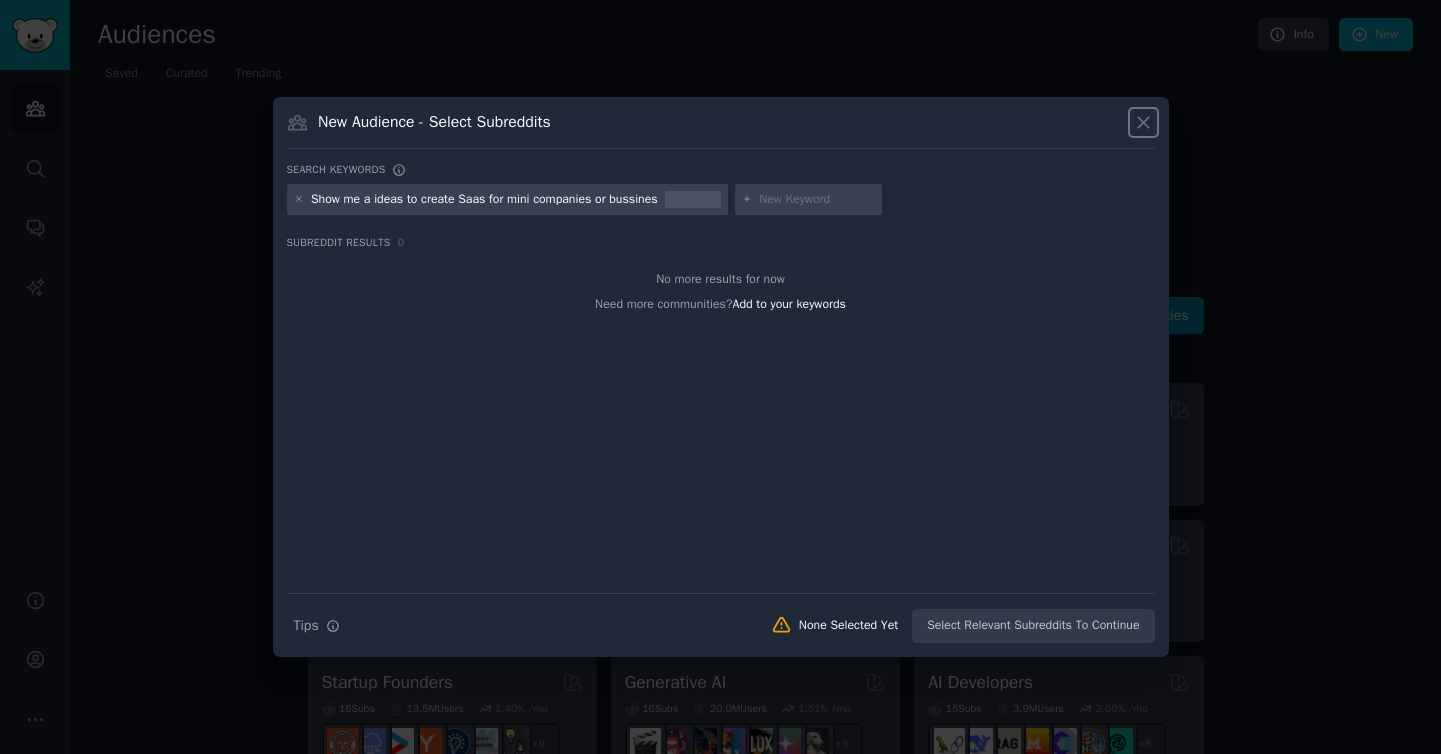 click 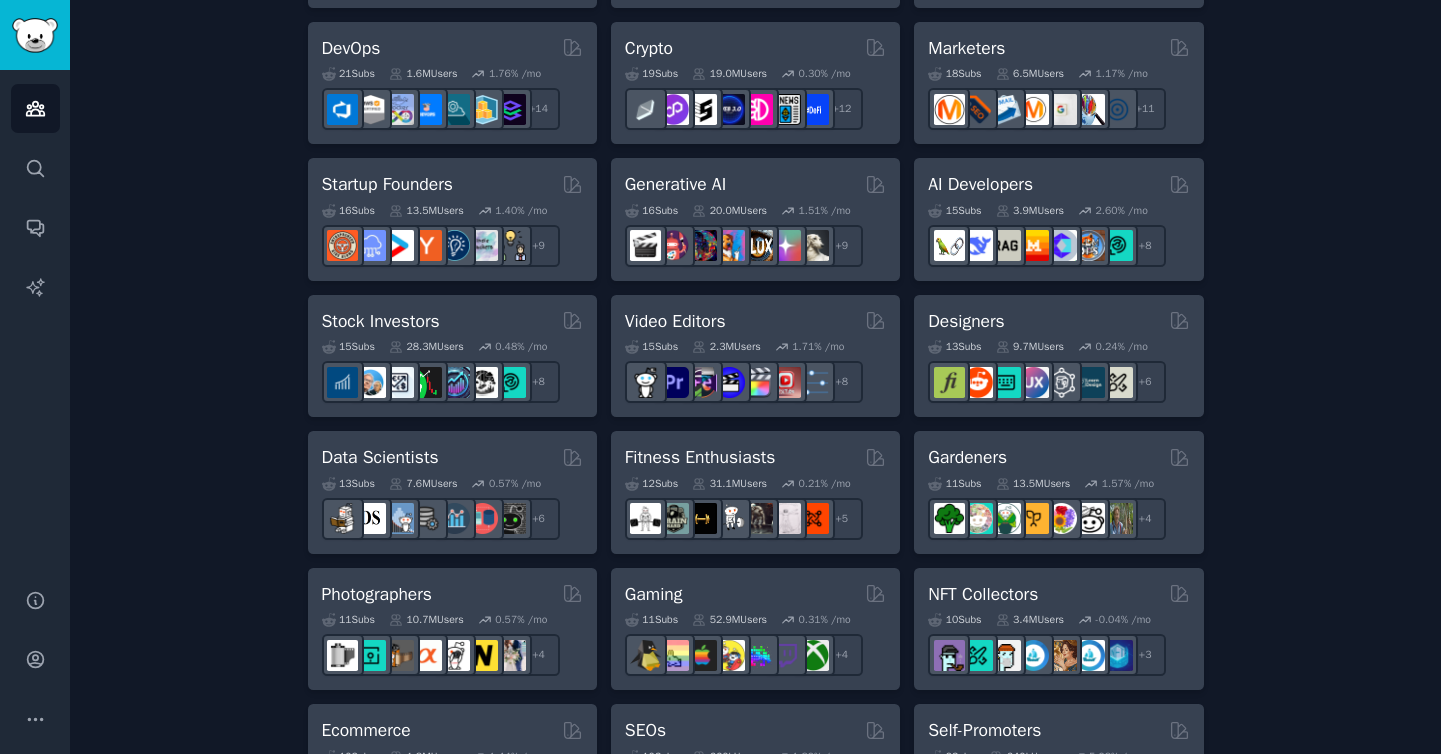 scroll, scrollTop: 0, scrollLeft: 0, axis: both 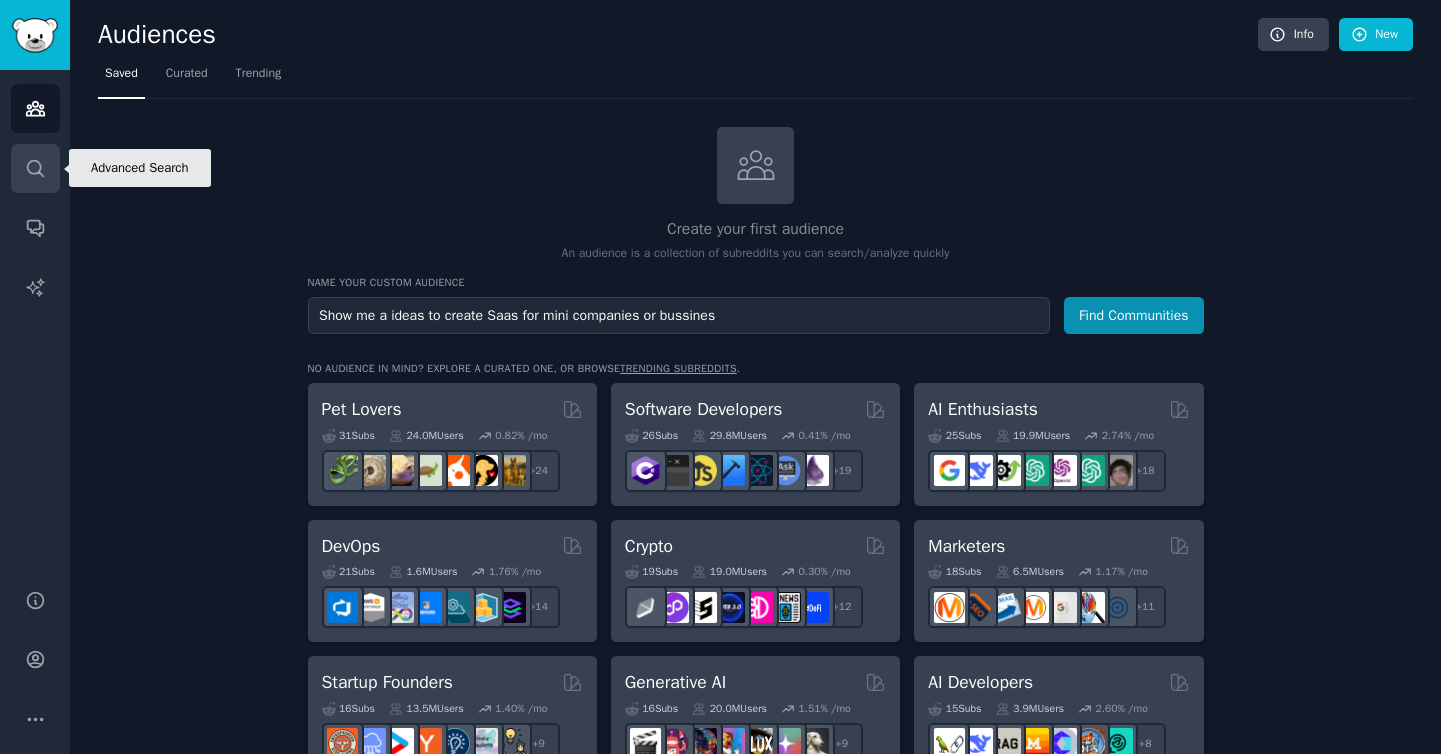 click on "Search" at bounding box center (35, 168) 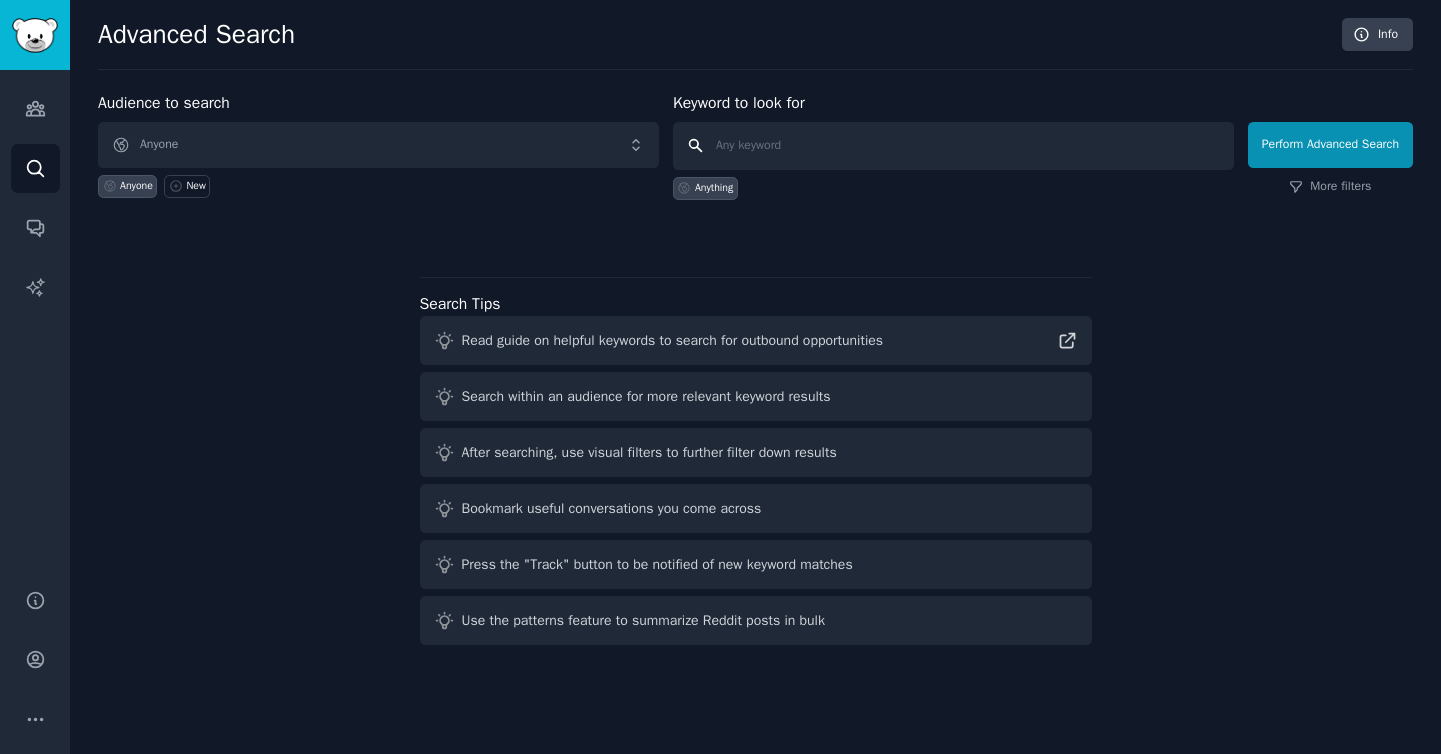 click at bounding box center [953, 146] 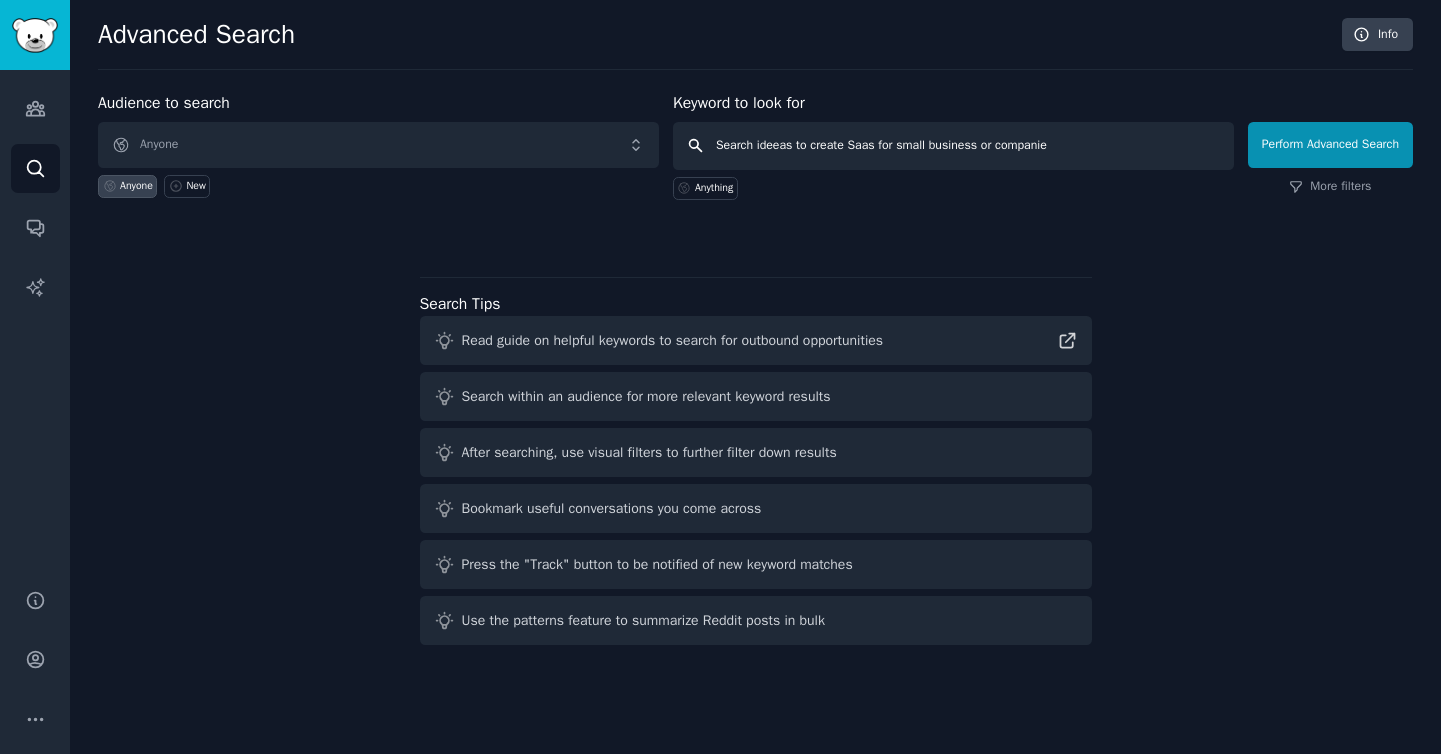 type on "Search ideeas to create Saas for small business or companies" 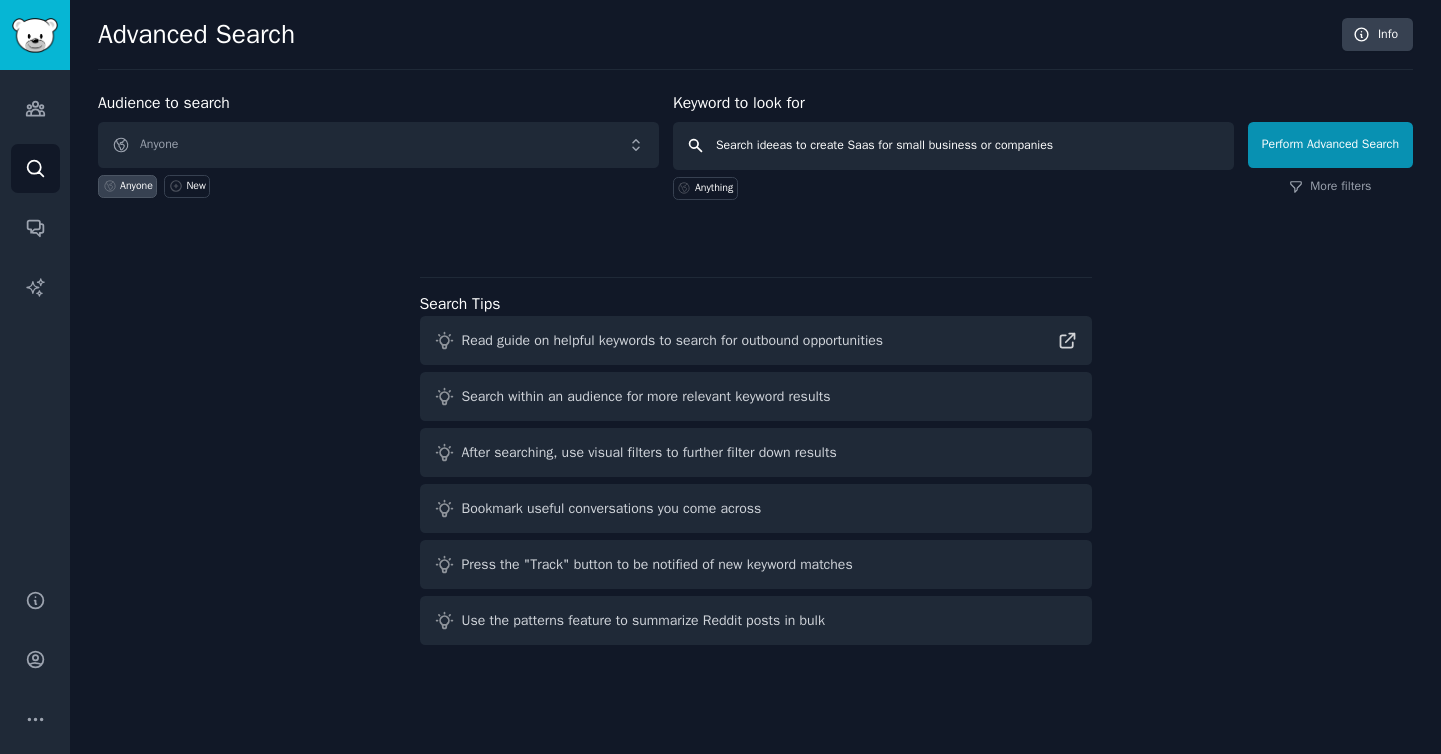 click on "Perform Advanced Search" at bounding box center (1330, 145) 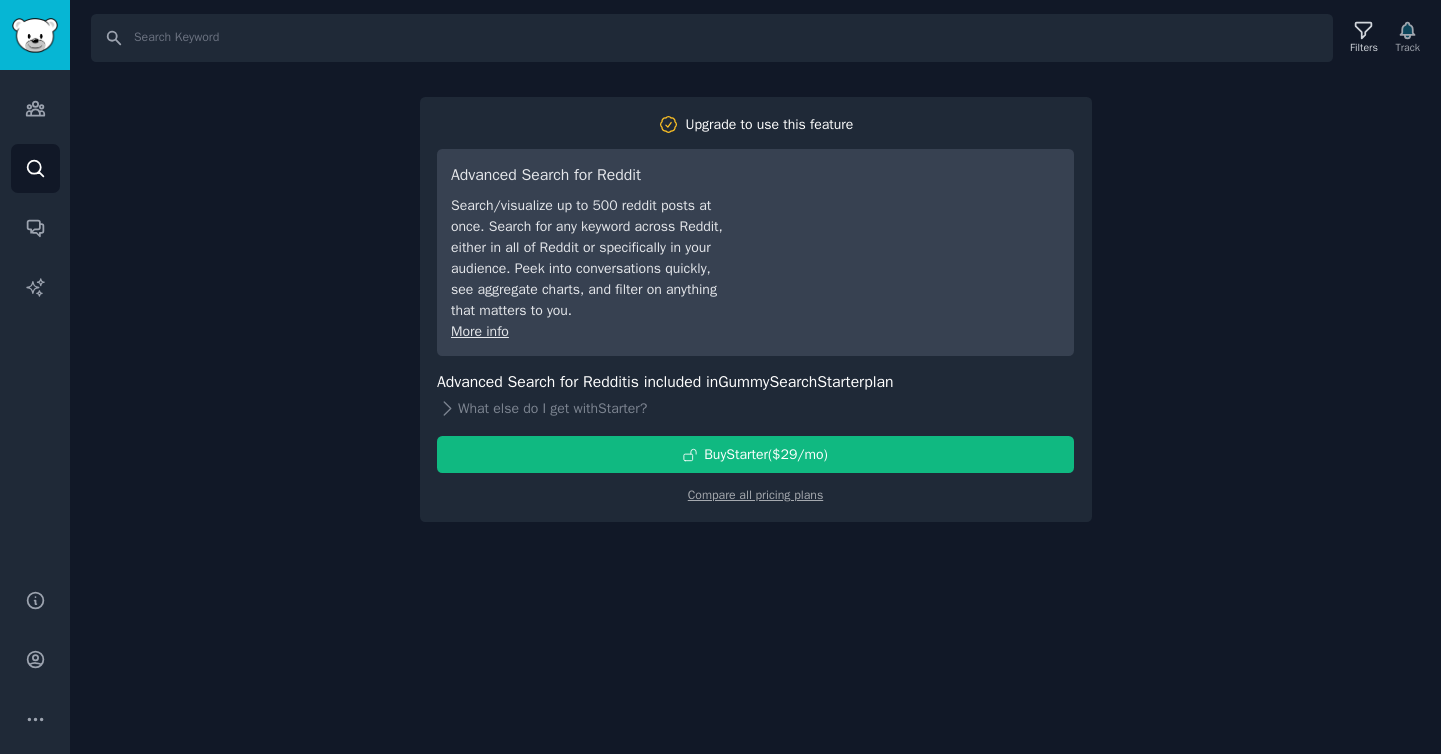 click on "Search Filters Track Upgrade to use this feature Advanced Search for Reddit Search/visualize up to 500 reddit posts at once. Search for any keyword across Reddit, either in all of Reddit or specifically in your audience. Peek into conversations quickly, see aggregate charts, and filter on anything that matters to you. More info Advanced Search for Reddit  is included in  GummySearch  Starter  plan What else do I get with  Starter ? Buy  Starter  ($ 29 /mo ) Compare all pricing plans" at bounding box center (755, 377) 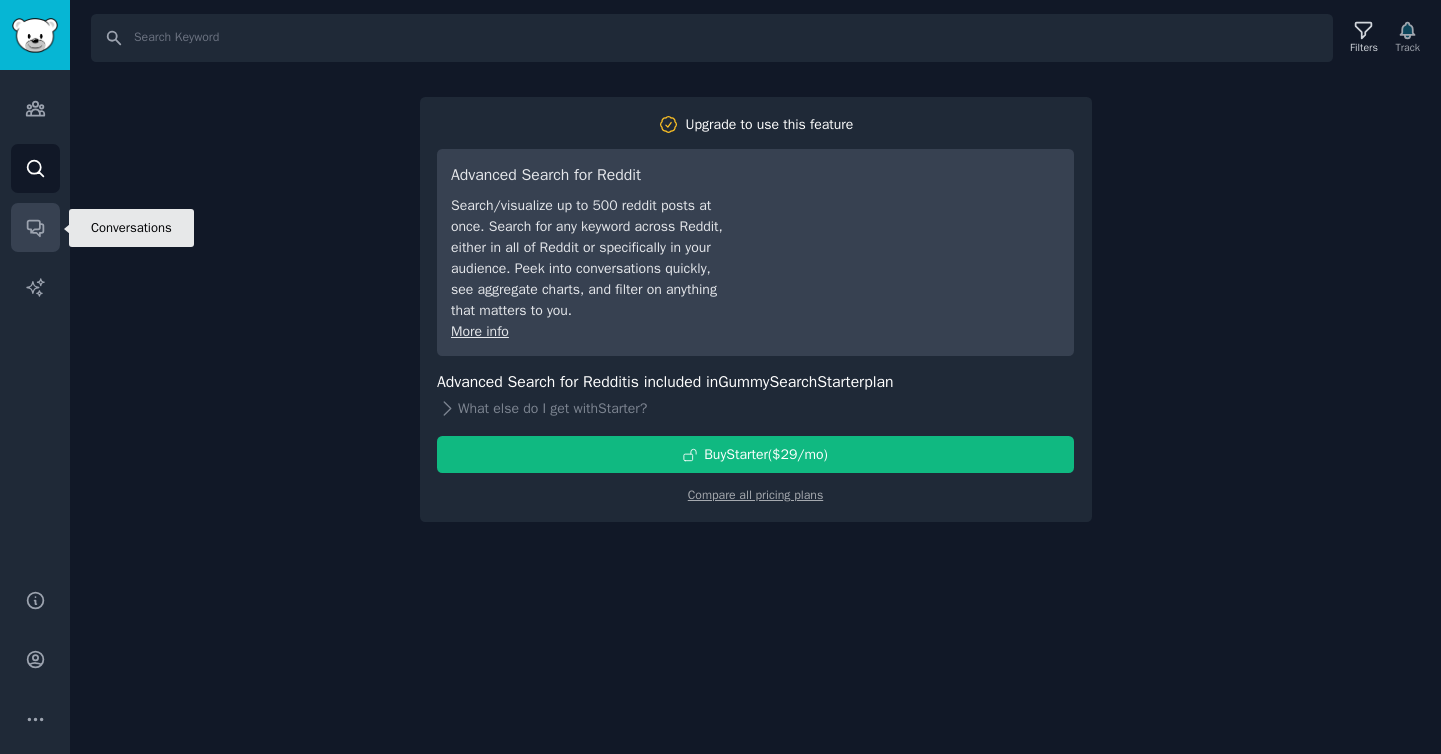 click 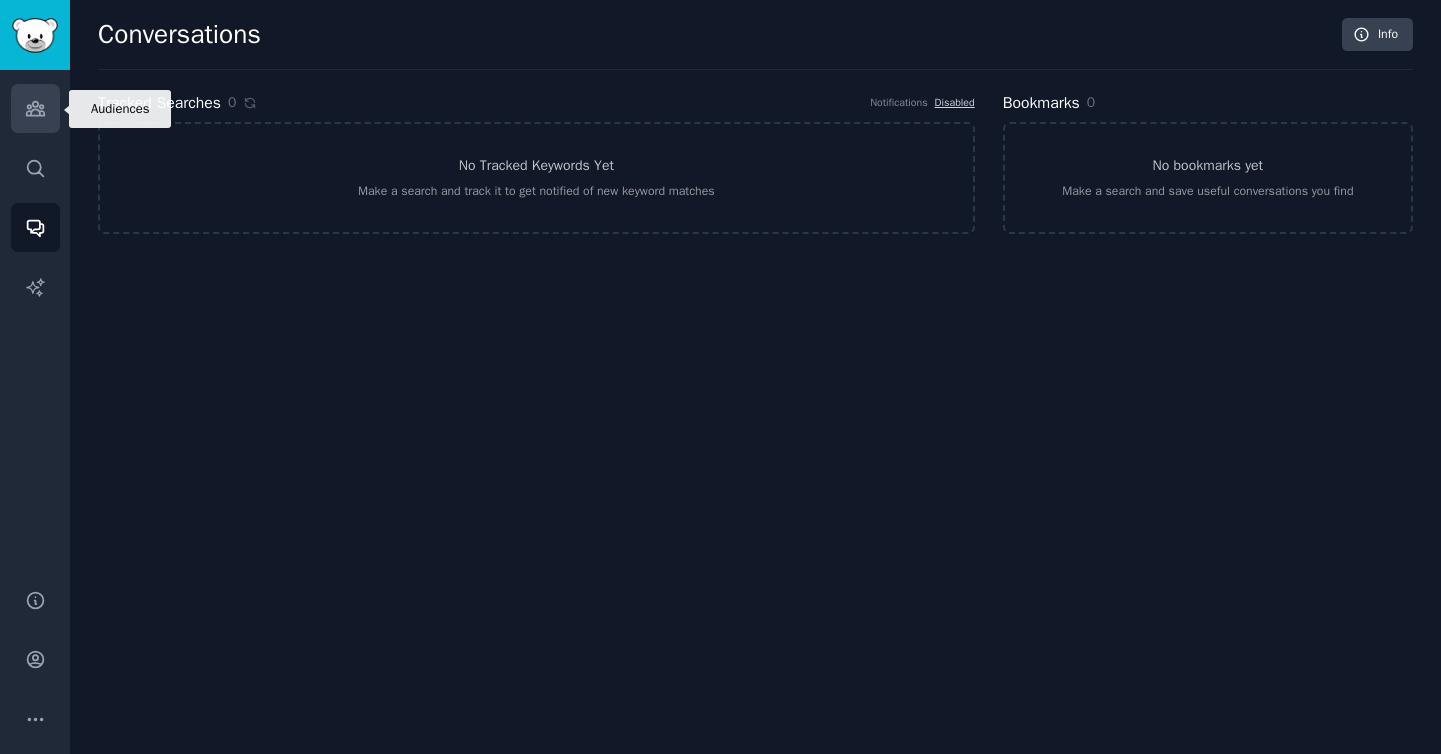 click 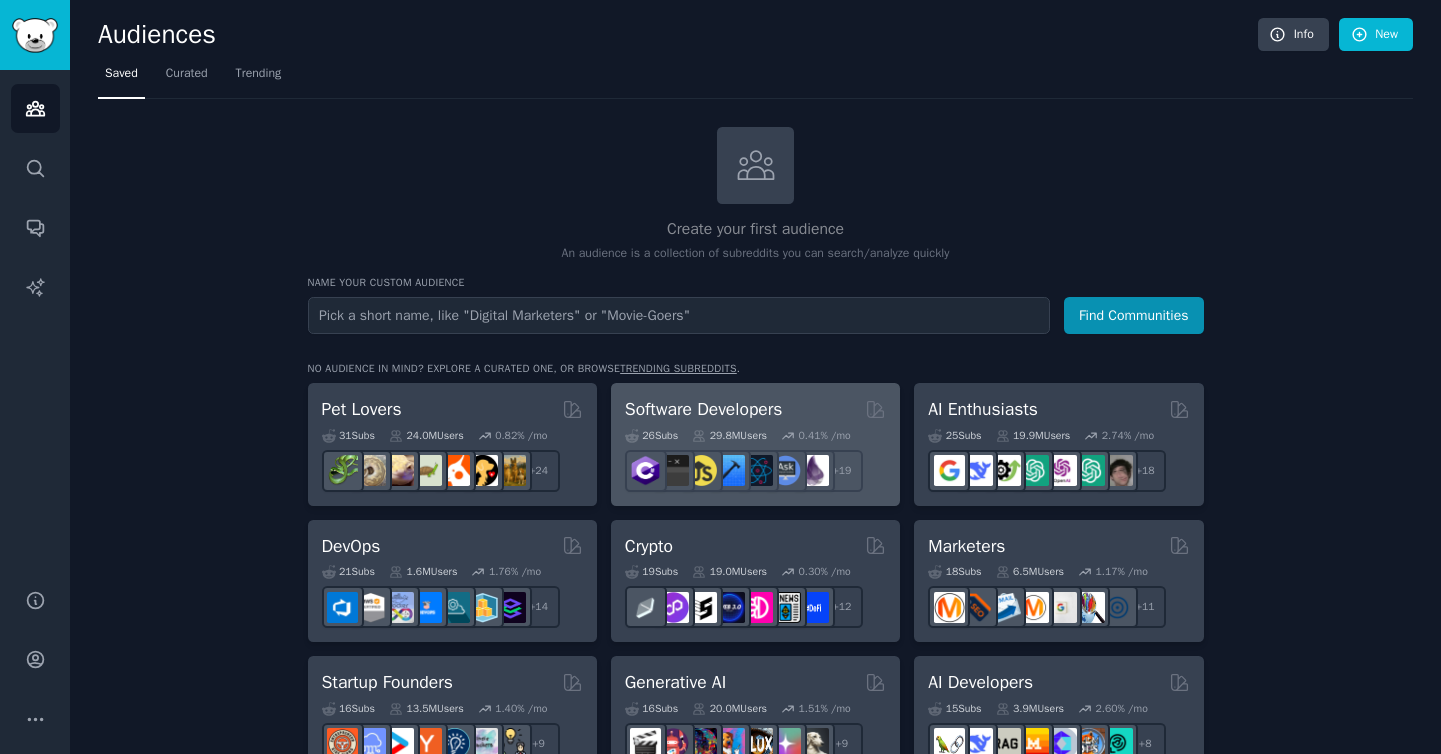click on "Software Developers" at bounding box center (704, 409) 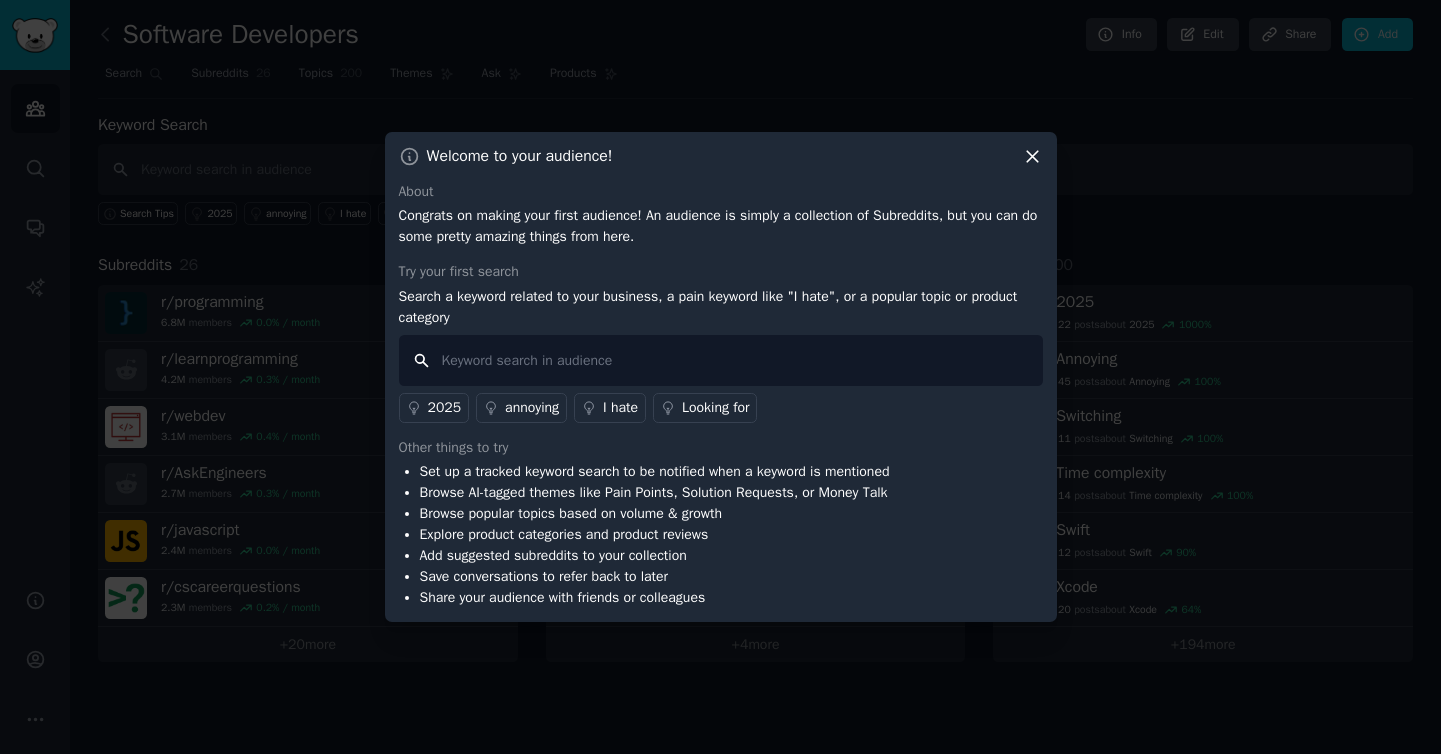 click at bounding box center (721, 360) 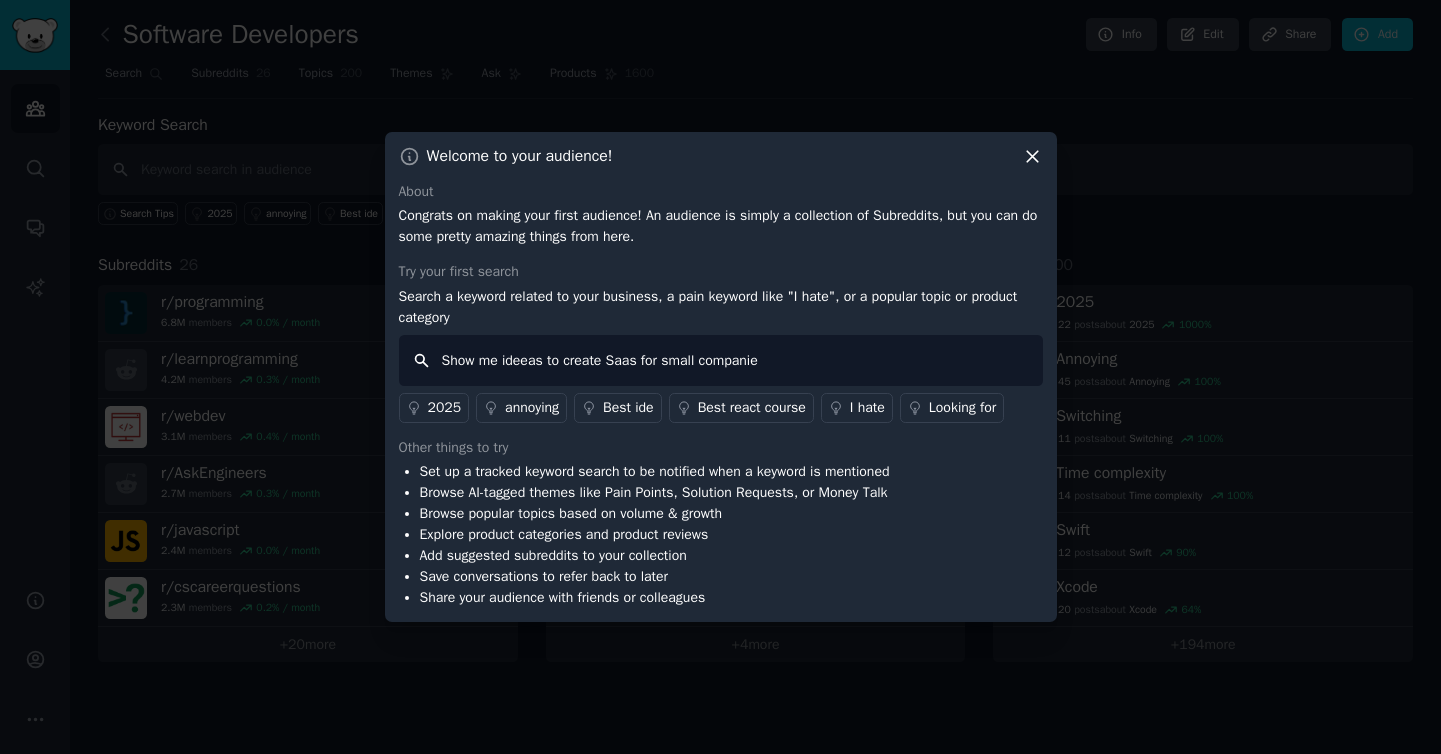 type on "Show me ideeas to create Saas for small companies" 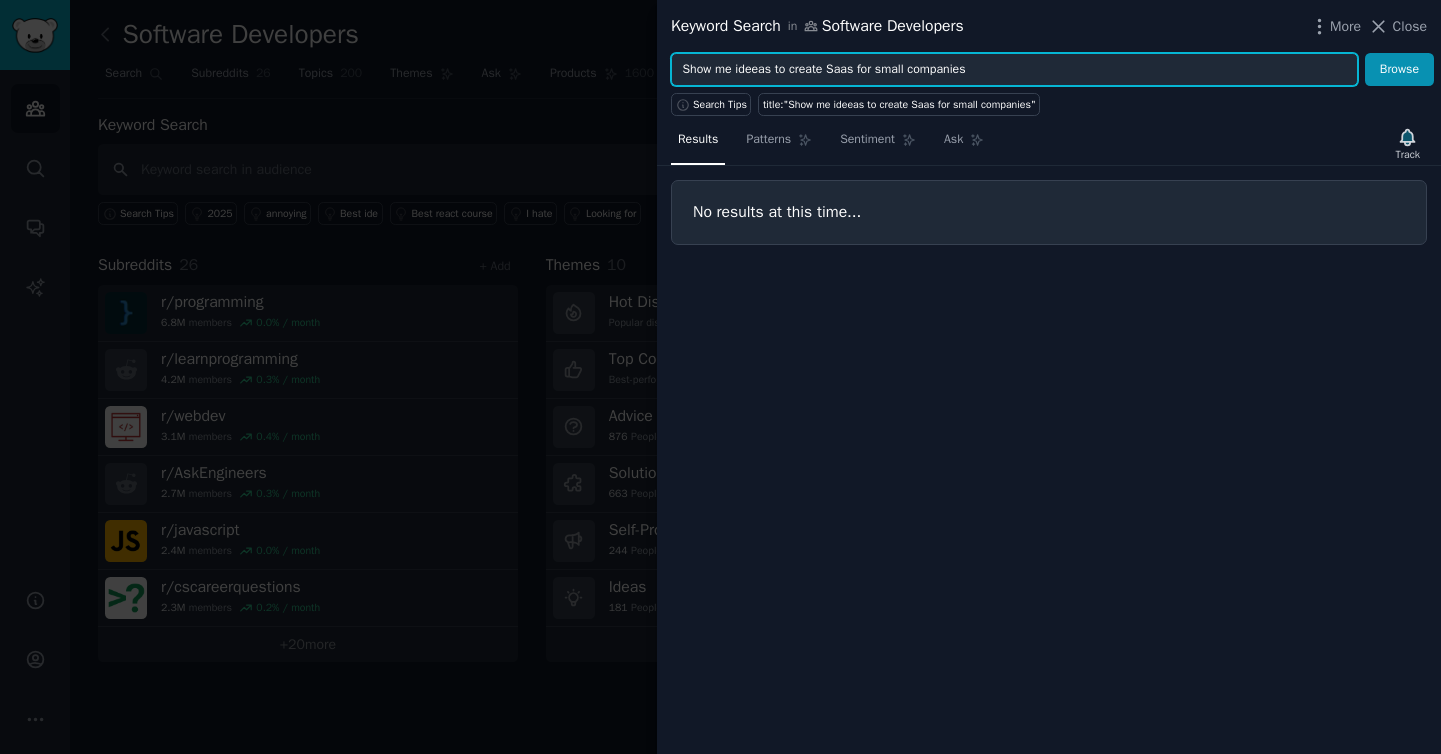 click on "Show me ideeas to create Saas for small companies" at bounding box center [1014, 70] 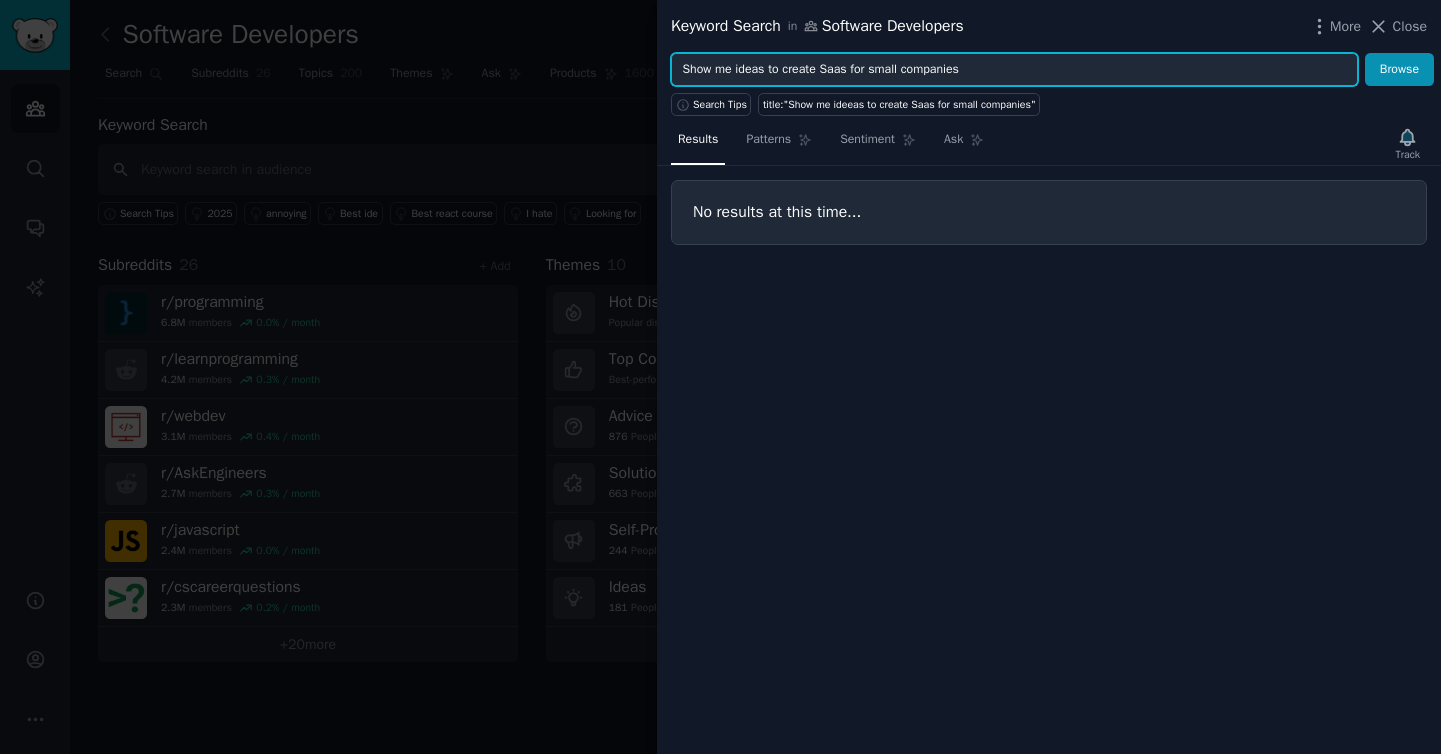 click on "Browse" at bounding box center [1399, 70] 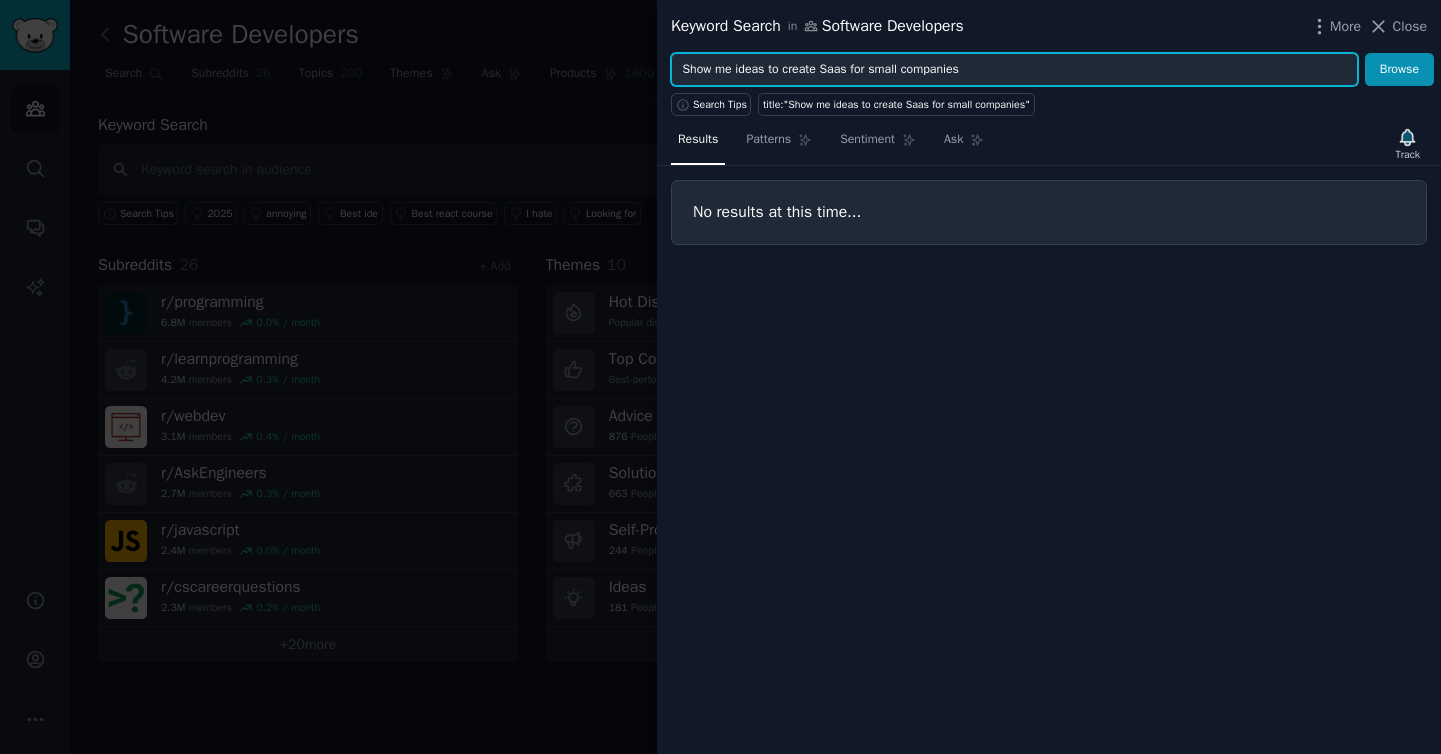 click on "Show me ideas to create Saas for small companies" at bounding box center [1014, 70] 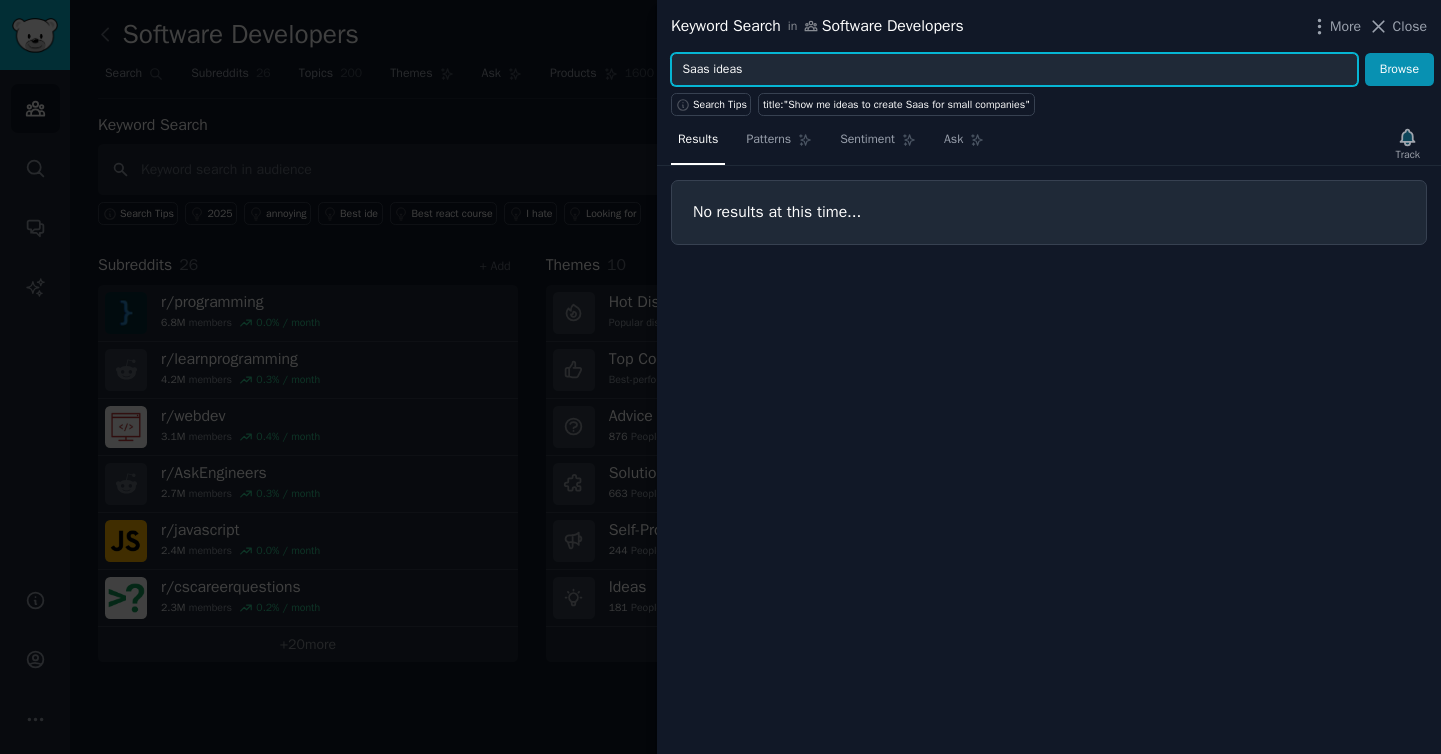 type on "Saas ideas" 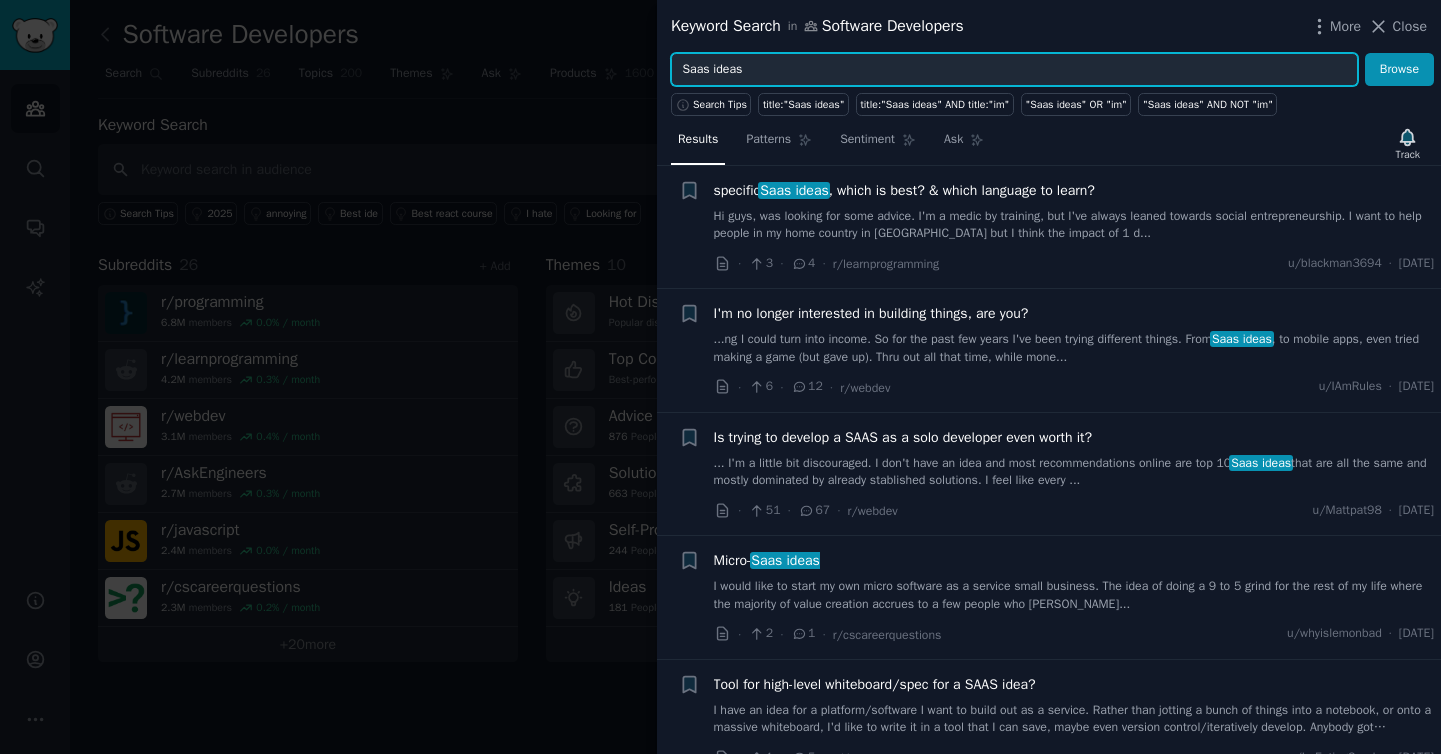 scroll, scrollTop: 576, scrollLeft: 0, axis: vertical 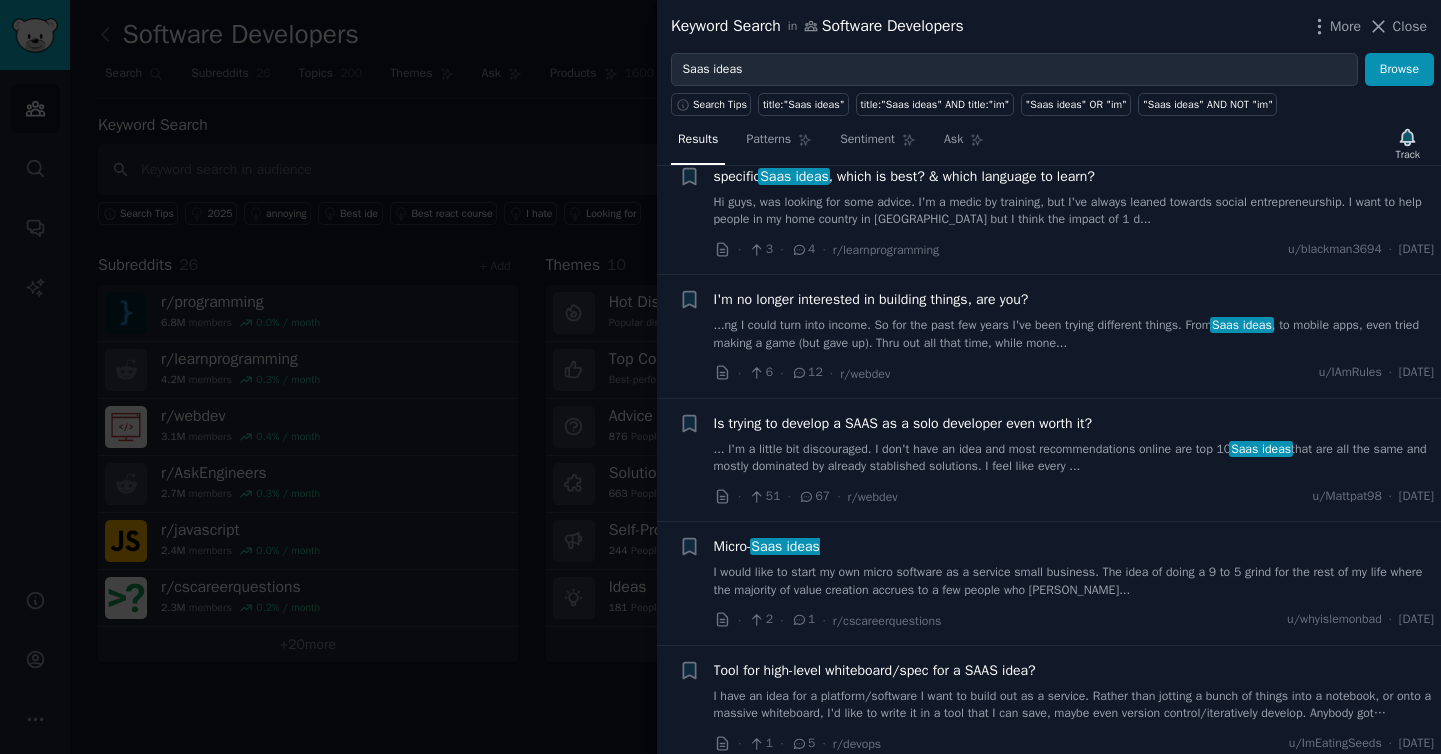 click on "Is trying to develop a SAAS as a solo developer even worth it?" at bounding box center [903, 423] 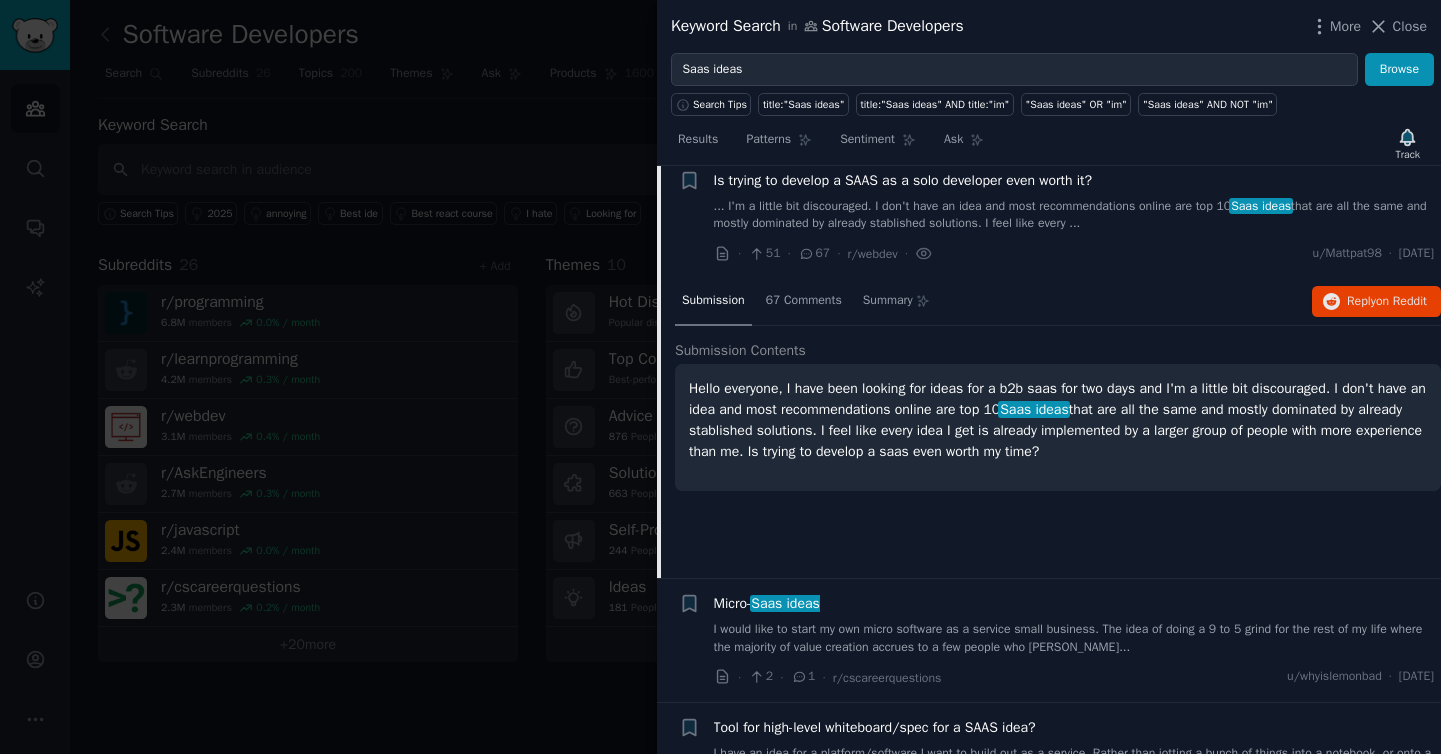 scroll, scrollTop: 826, scrollLeft: 0, axis: vertical 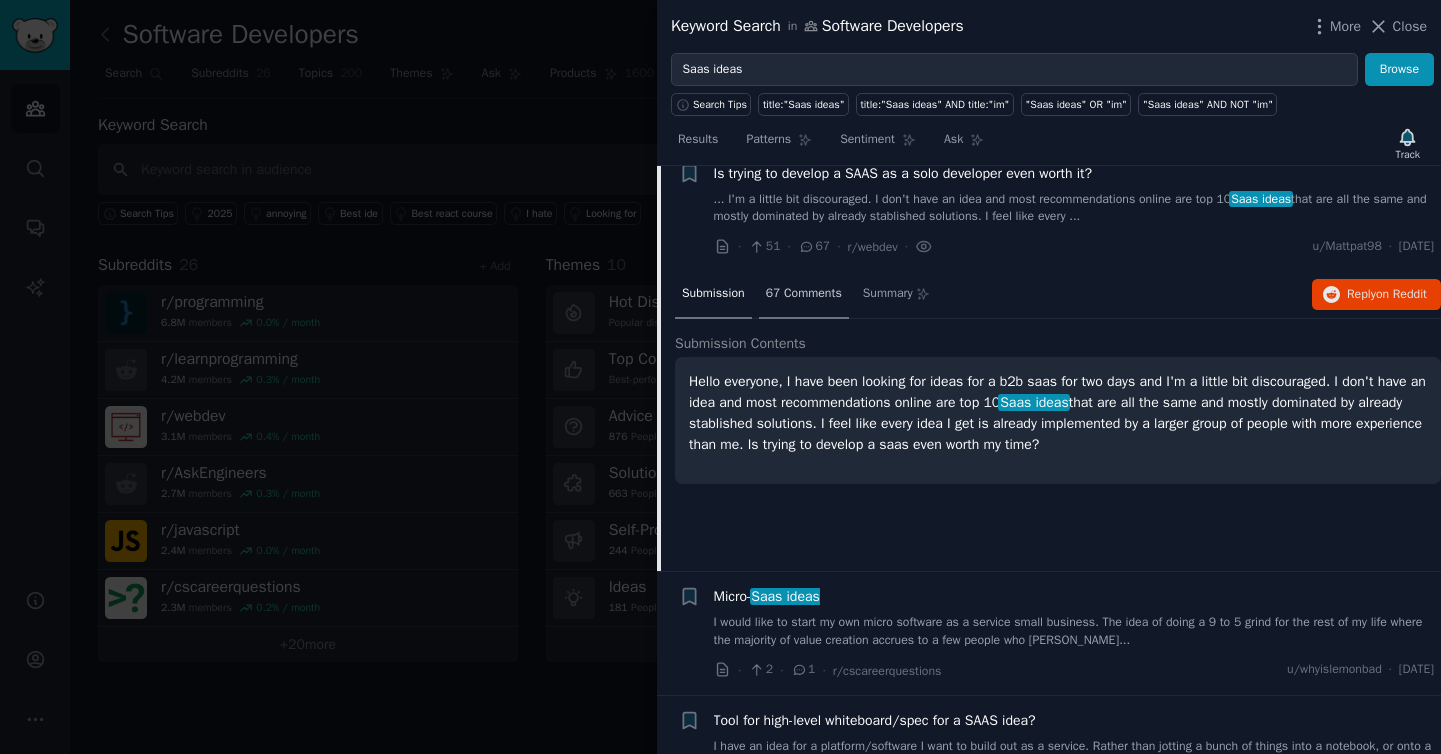 click on "67 Comments" at bounding box center (804, 294) 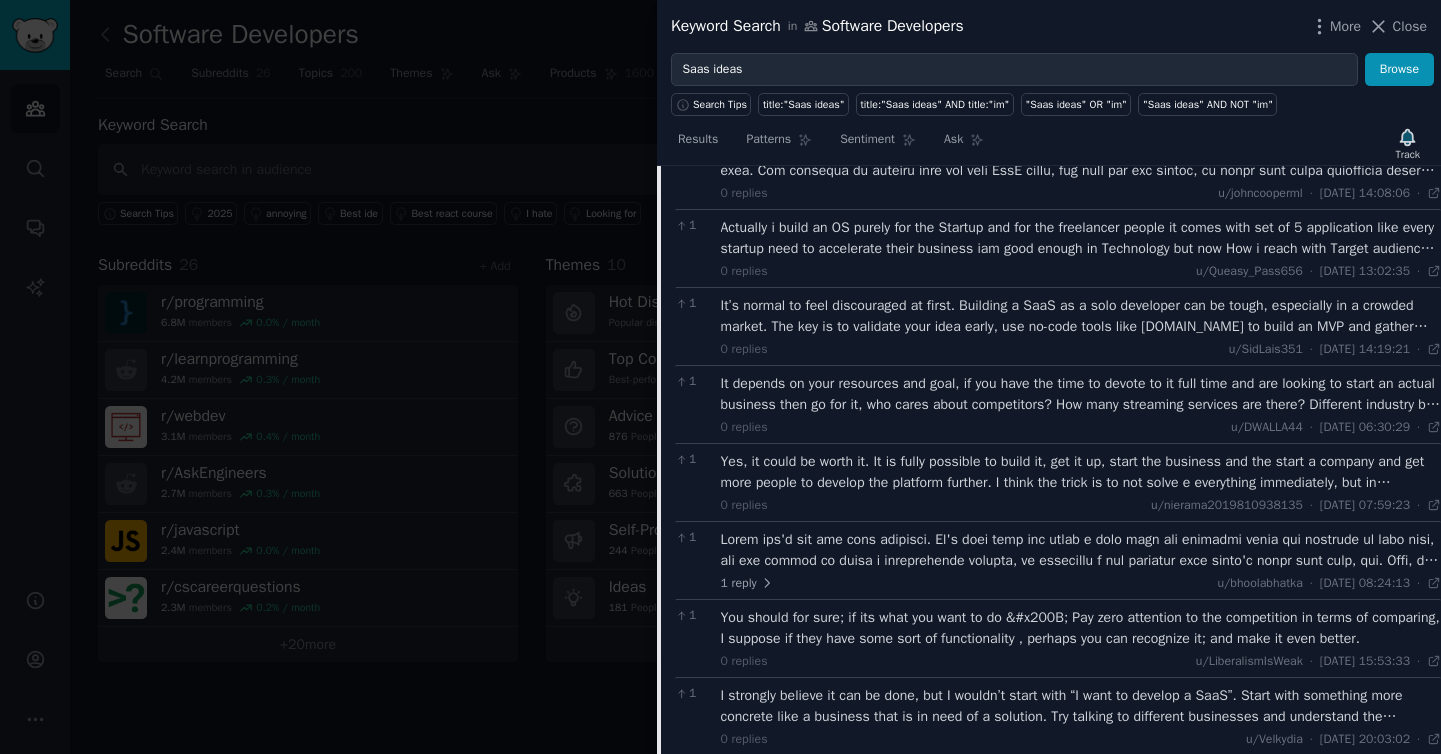 scroll, scrollTop: 3163, scrollLeft: 0, axis: vertical 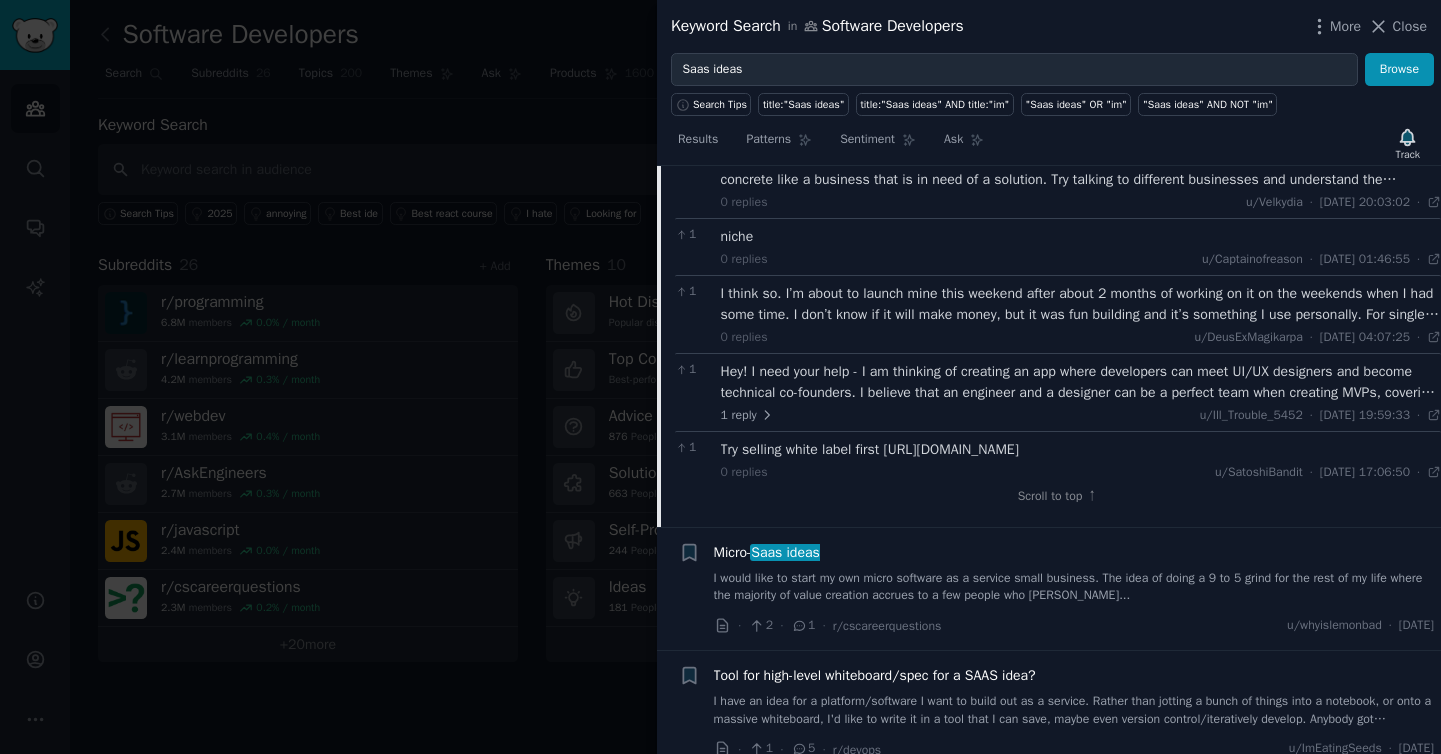 click on "33  top-level  replies Sort Upvotes Filter 126 It took me a decade to realize that just because somebody else did something, that doesn't mean I shouldn't do it. Also 2 days is nothing, I have been planning a research project idea for 2+ years, and that's not even that long. 2   replies u/trymypi · Wed 29/09/2021, 04:34:18 Wed 29/09/2021 · 73 1   reply u/Marble_Wraith · Wed 29/09/2021, 04:24:51 Wed 29/09/2021 · 46 1. Take a generally implemented SaaS idea
2. Customize it for an industry.
3. Start selling
Boom, you have a marketable product. 0   replies u/keshavpadia · Wed 29/09/2021, 06:11:56 Wed 29/09/2021 · 32 You can do more personalized software for different industries. Any kind of automation would be a good idea if you want to start small 0   replies u/jonnycross10 · Wed 29/09/2021, 04:10:41 Wed 29/09/2021 · 20 [deleted] 0   replies u/None · Wed 29/09/2021, 06:06:29 Wed 29/09/2021 · 15 3   replies u/dneboi · Wed 29/09/2021, 07:16:47 Wed 29/09/2021 · 10 0   replies u/None · Wed 29/09/2021" 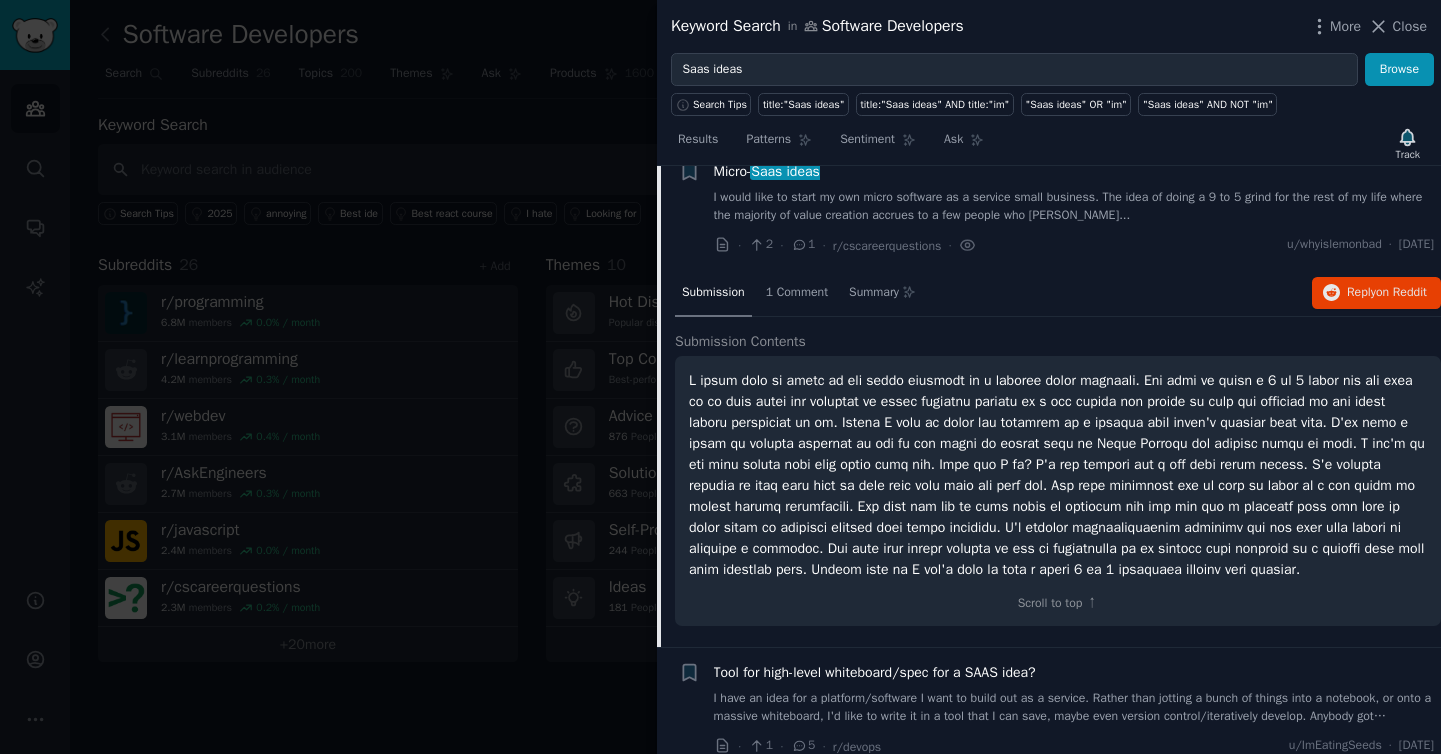 scroll, scrollTop: 950, scrollLeft: 0, axis: vertical 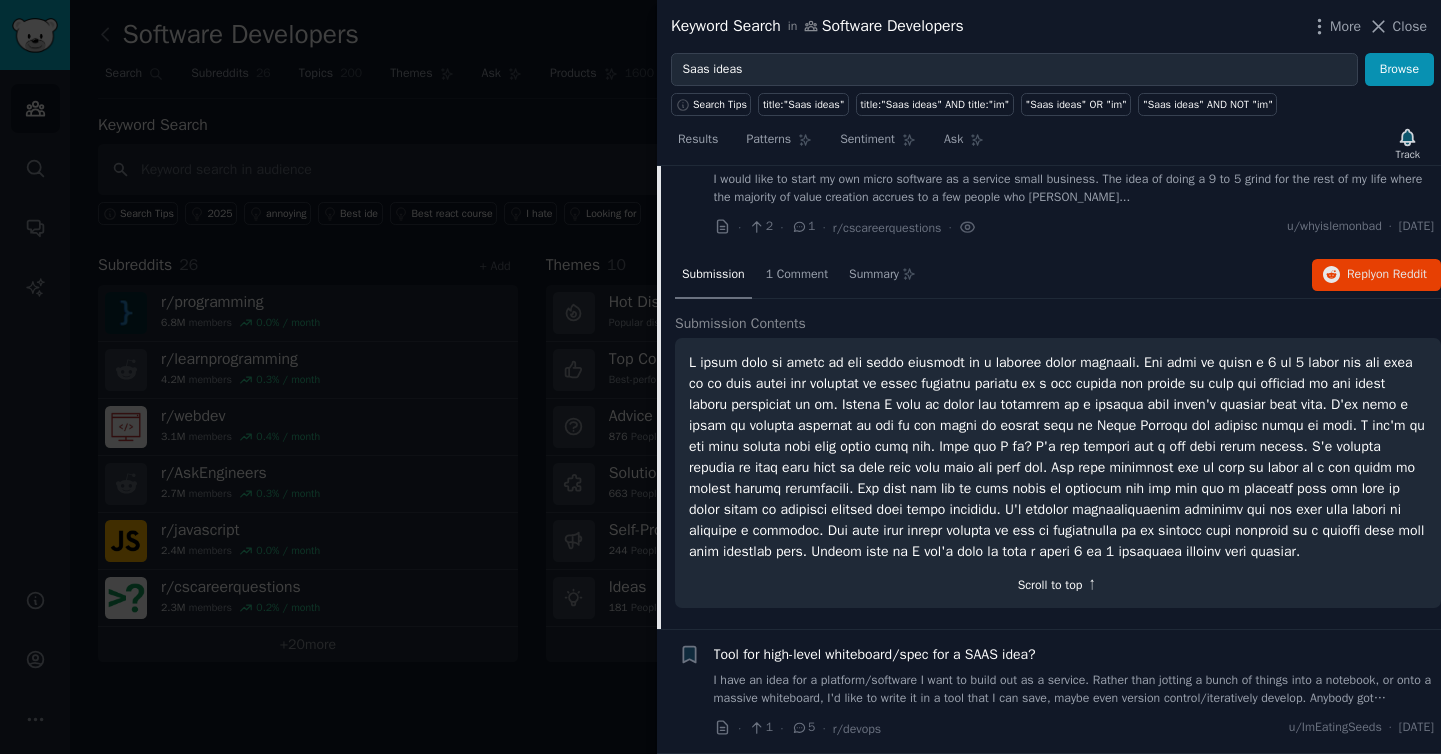 click on "Scroll to top ↑" 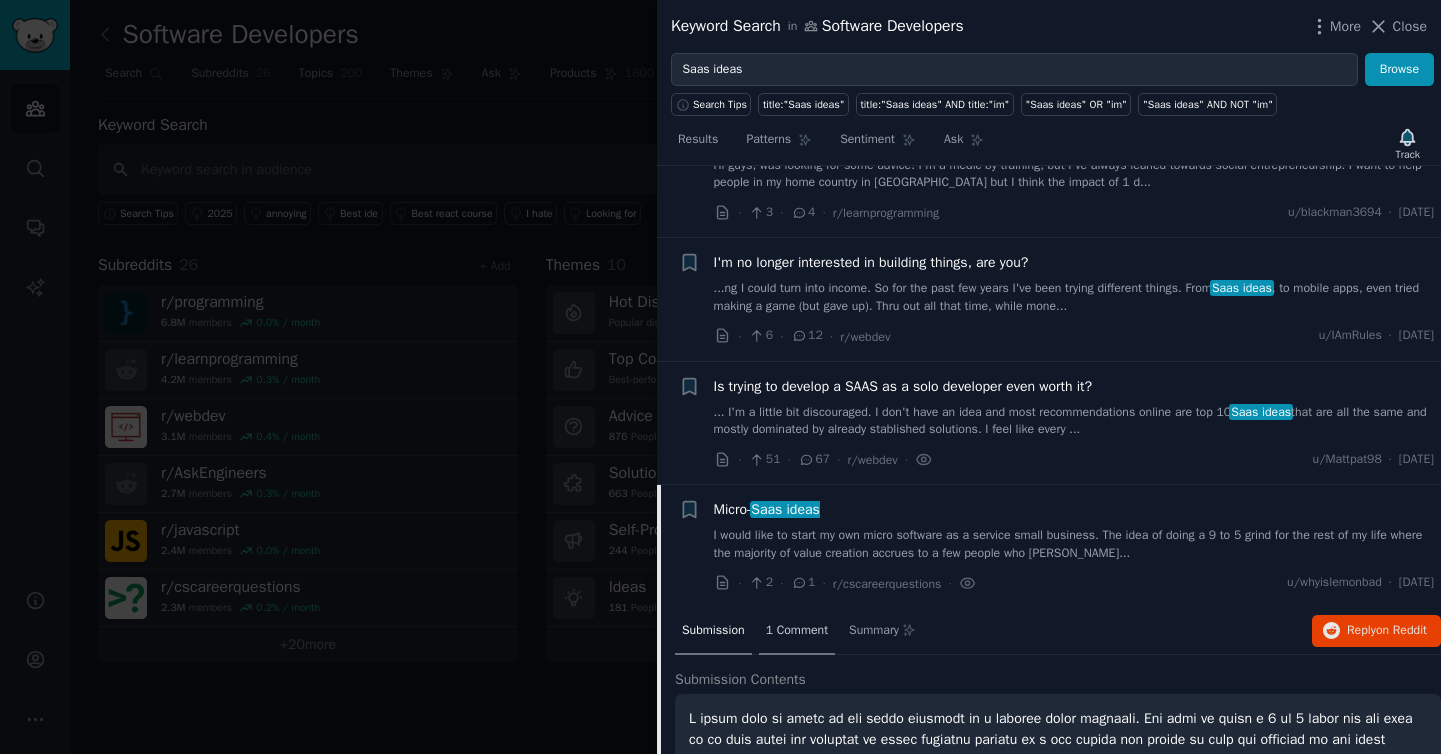 scroll, scrollTop: 610, scrollLeft: 0, axis: vertical 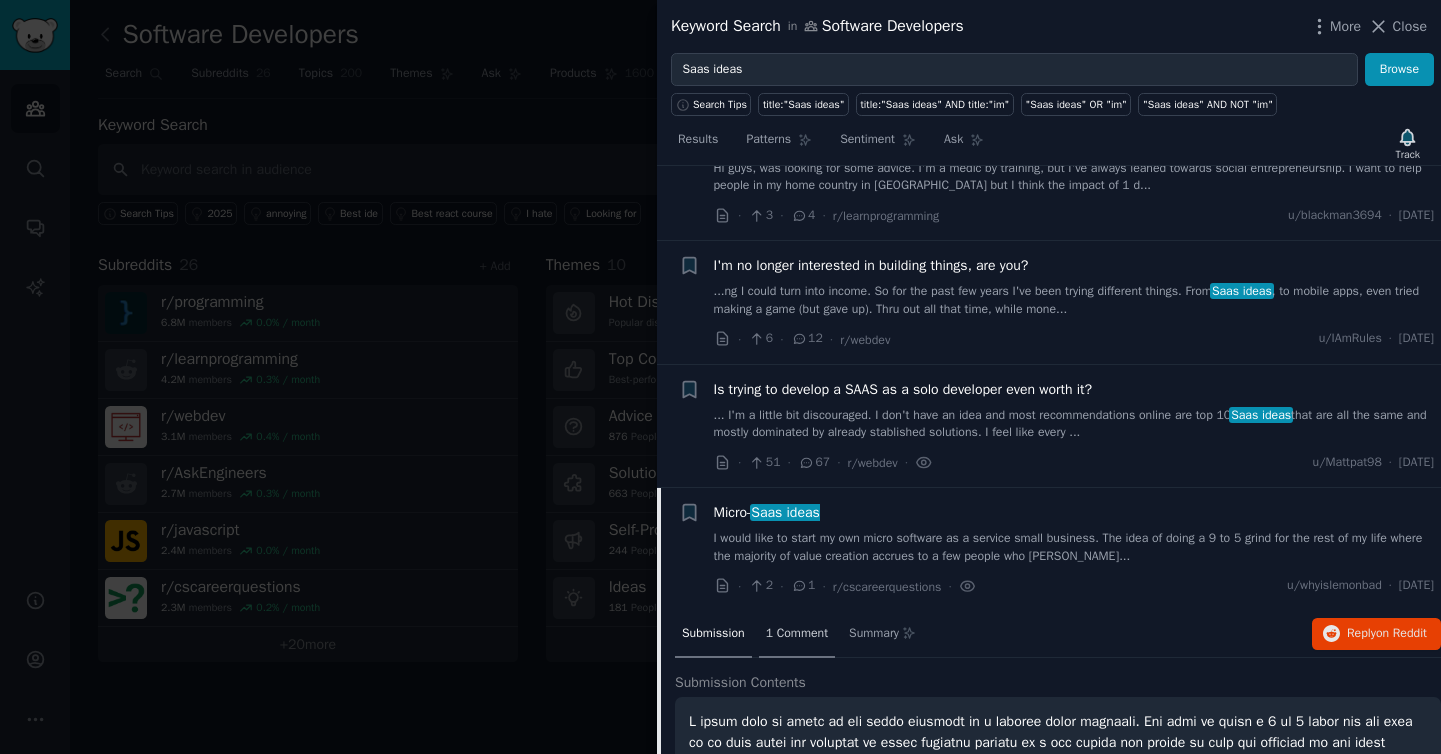 click on "1 Comment" at bounding box center (797, 635) 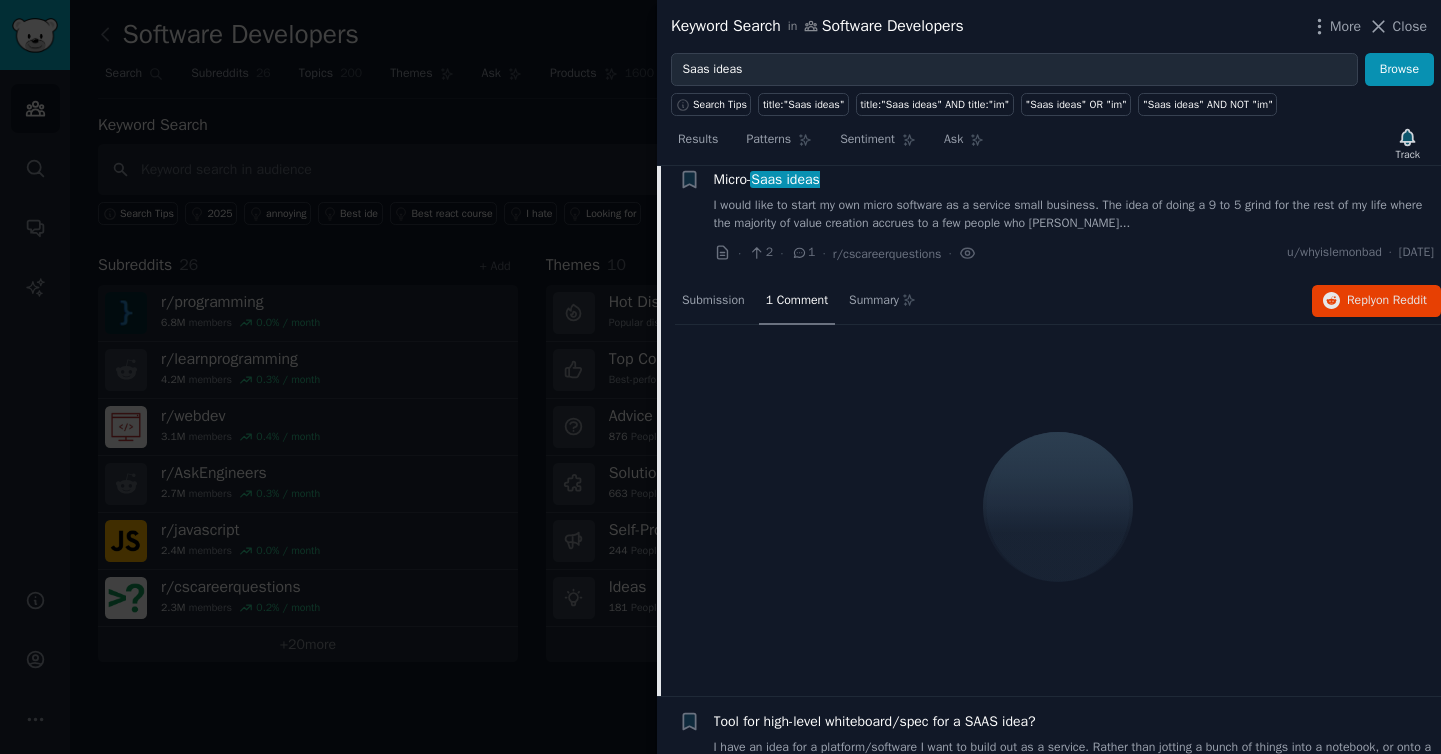 scroll, scrollTop: 909, scrollLeft: 0, axis: vertical 